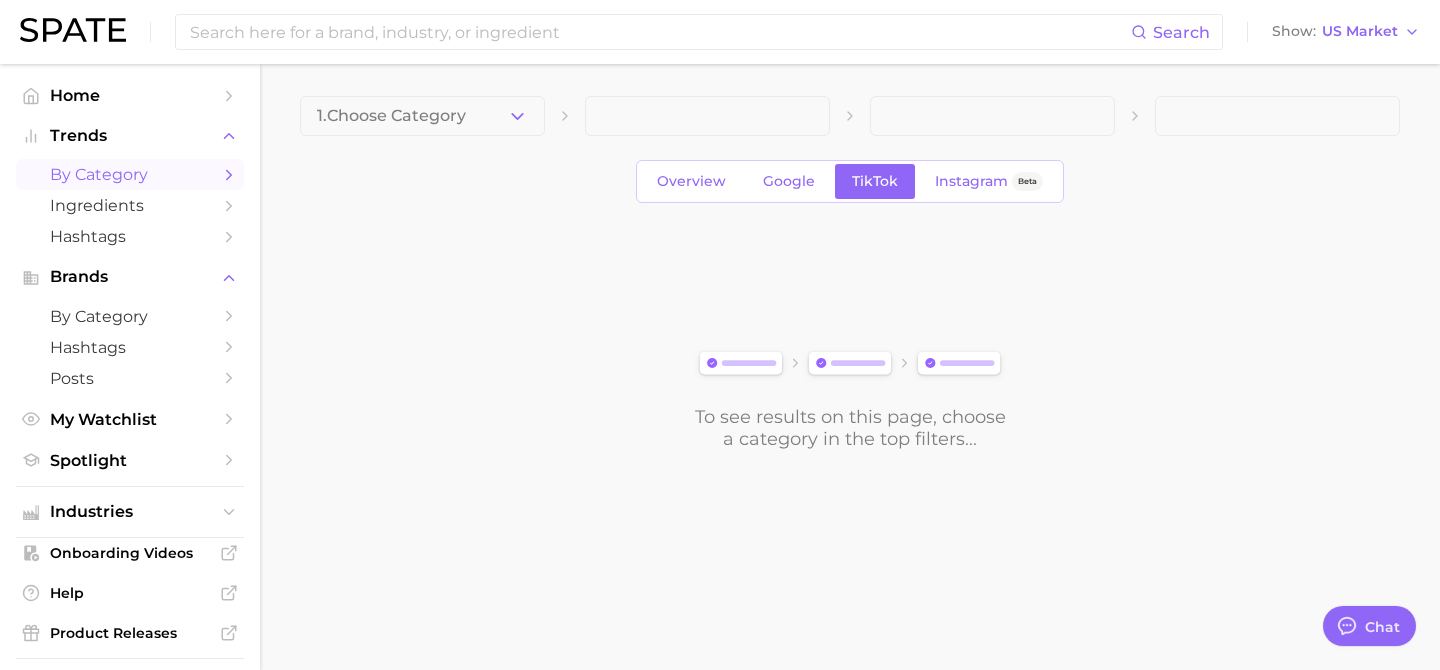 scroll, scrollTop: 0, scrollLeft: 0, axis: both 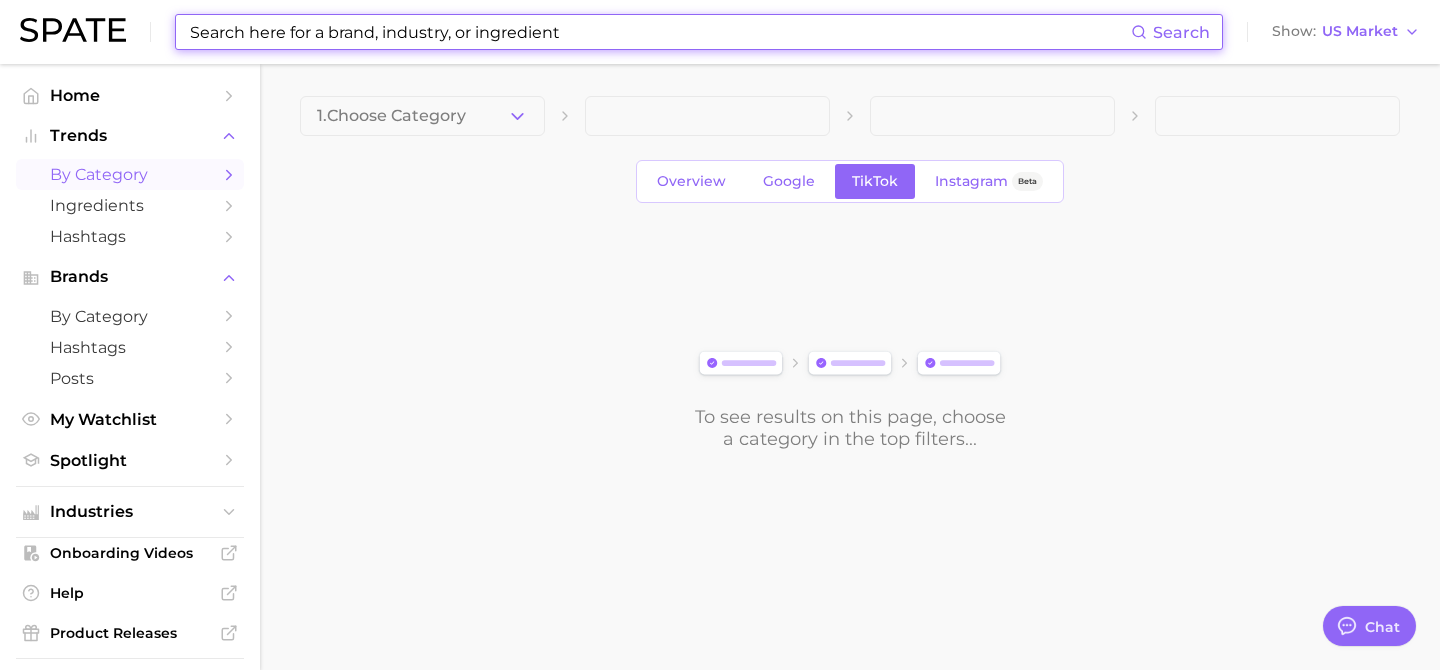 click at bounding box center [659, 32] 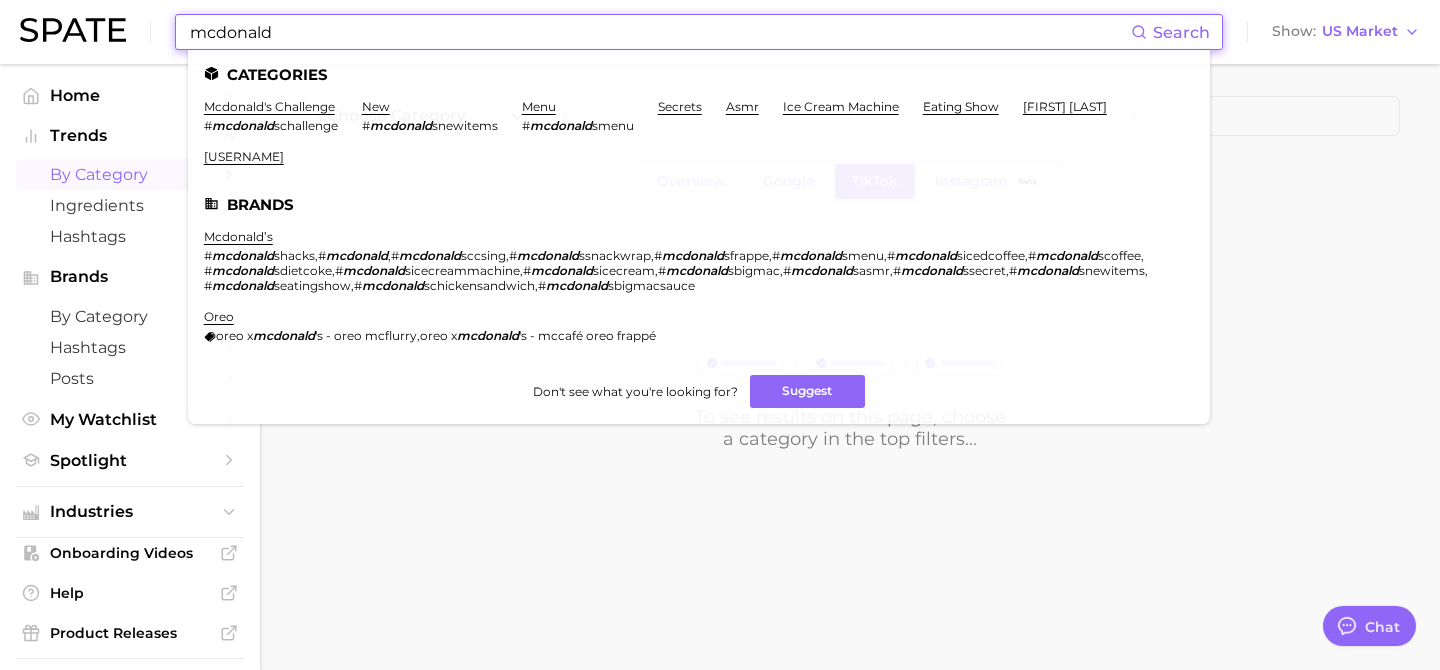 type on "mcdonald" 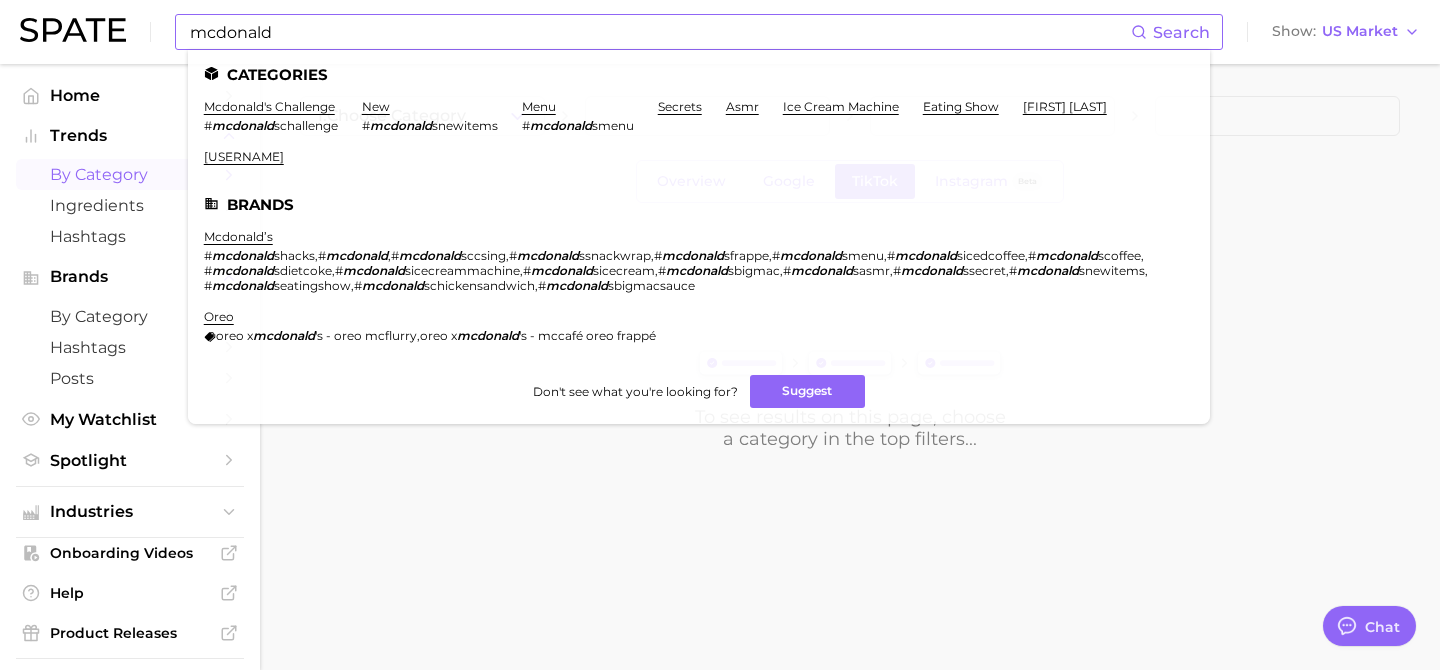 click on "mcdonald’s # mcdonald shacks ,  # mcdonald ,  # mcdonald sccsing ,  # mcdonald ssnackwrap ,  # mcdonald sfrappe ,  # mcdonald smenu ,  # mcdonald sicedcoffee ,  # mcdonald scoffee ,  # mcdonald sdietcoke ,  # mcdonald sicecreammachine ,  # mcdonald sicecream ,  # mcdonald sbigmac ,  # mcdonald sasmr ,  # mcdonald ssecret ,  # mcdonald snewitems ,  # mcdonald seatingshow ,  # mcdonald schickensandwich ,  # mcdonald sbigmacsauce" at bounding box center (687, 261) 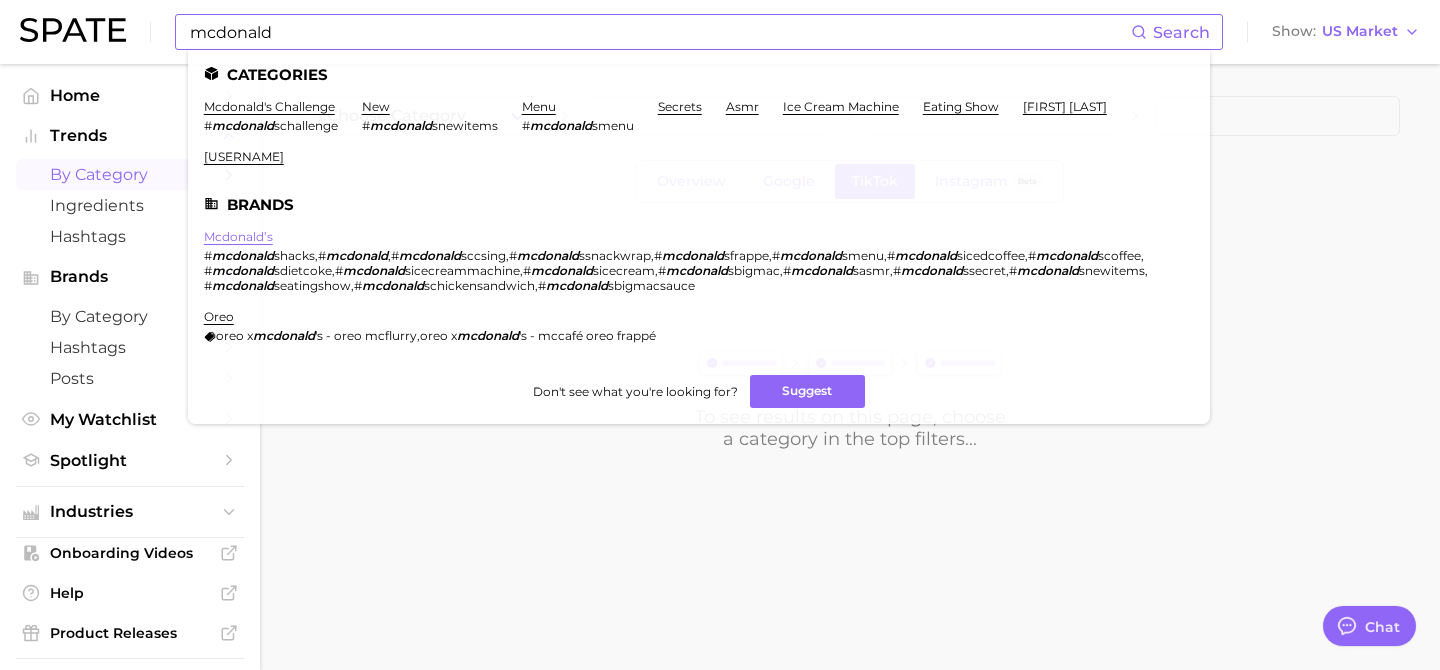 click on "mcdonald’s" at bounding box center (238, 236) 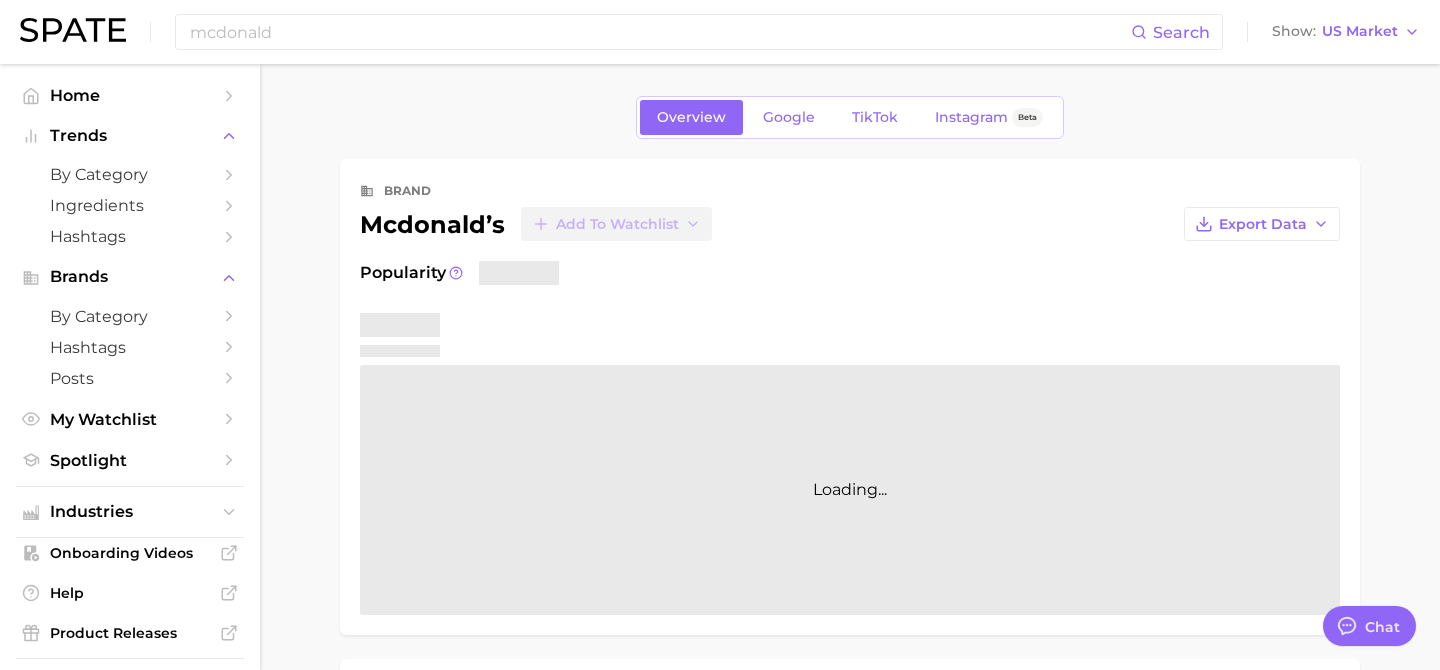 type on "x" 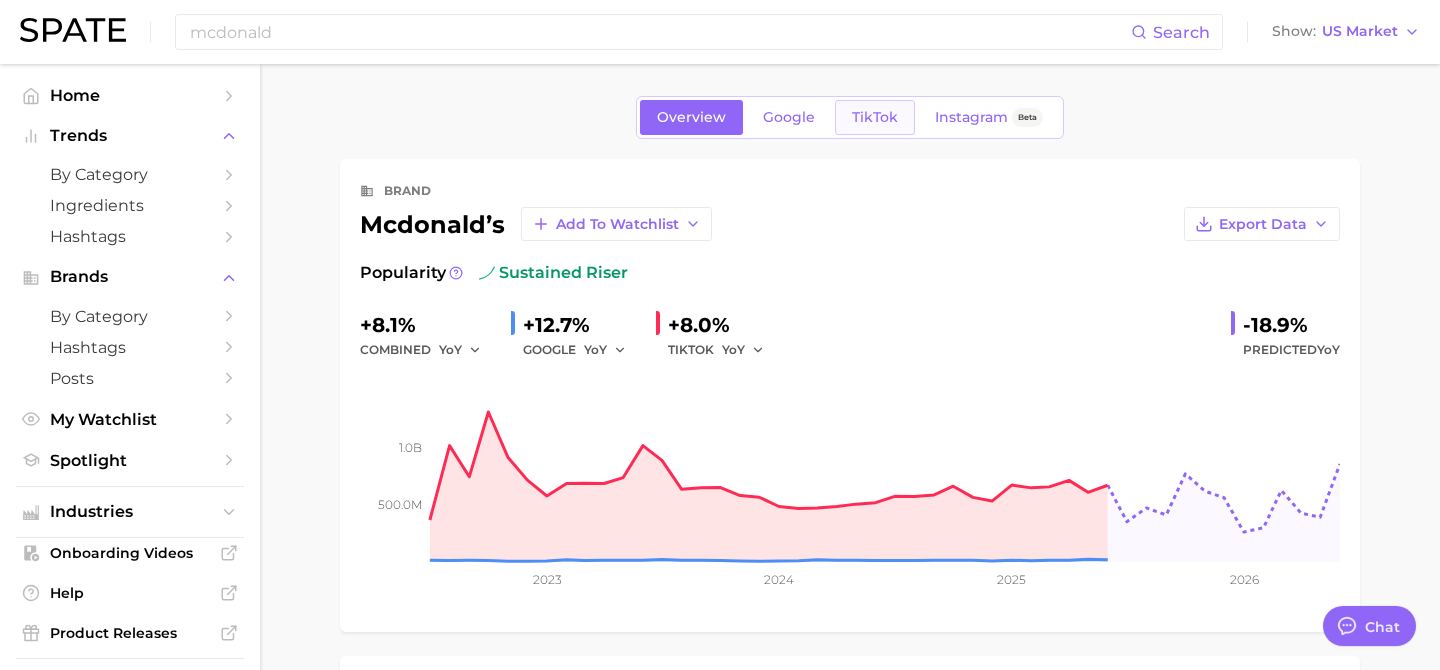 click on "TikTok" at bounding box center [875, 117] 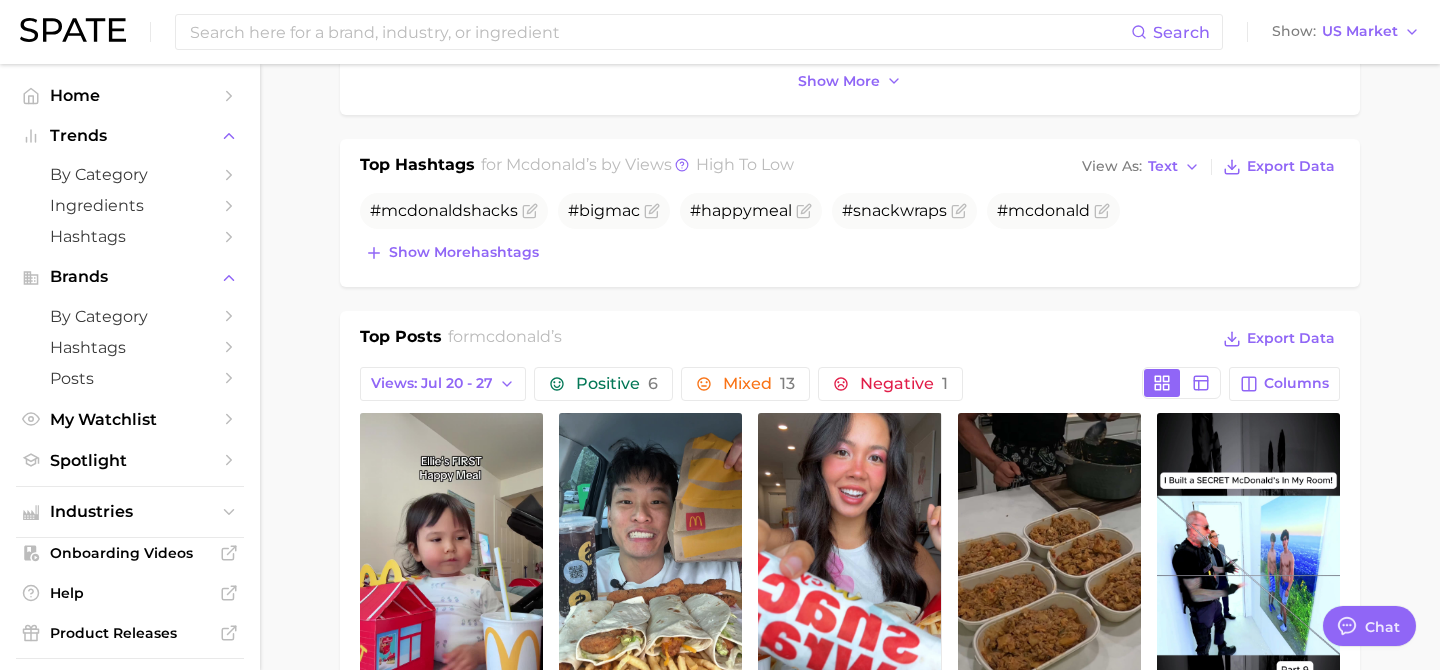 scroll, scrollTop: 633, scrollLeft: 0, axis: vertical 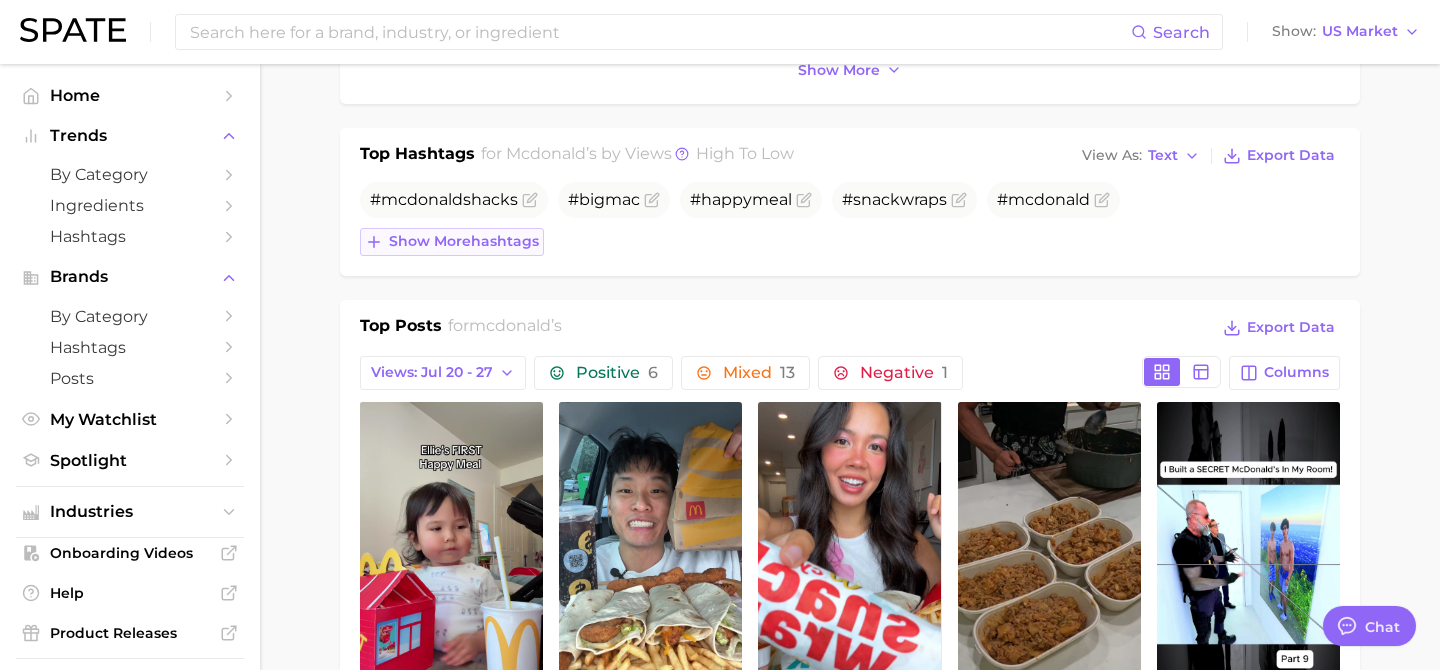 click on "Show more  hashtags" at bounding box center [464, 241] 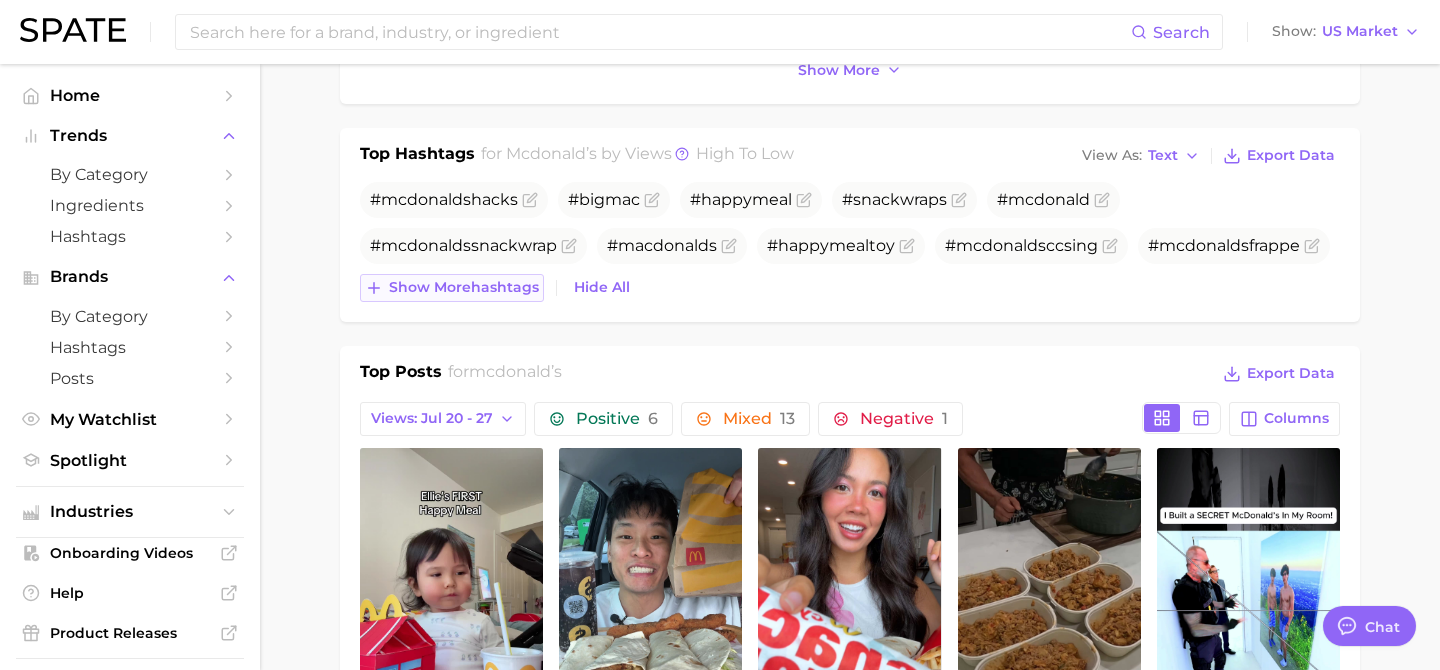 click on "Show more  hashtags" at bounding box center (464, 287) 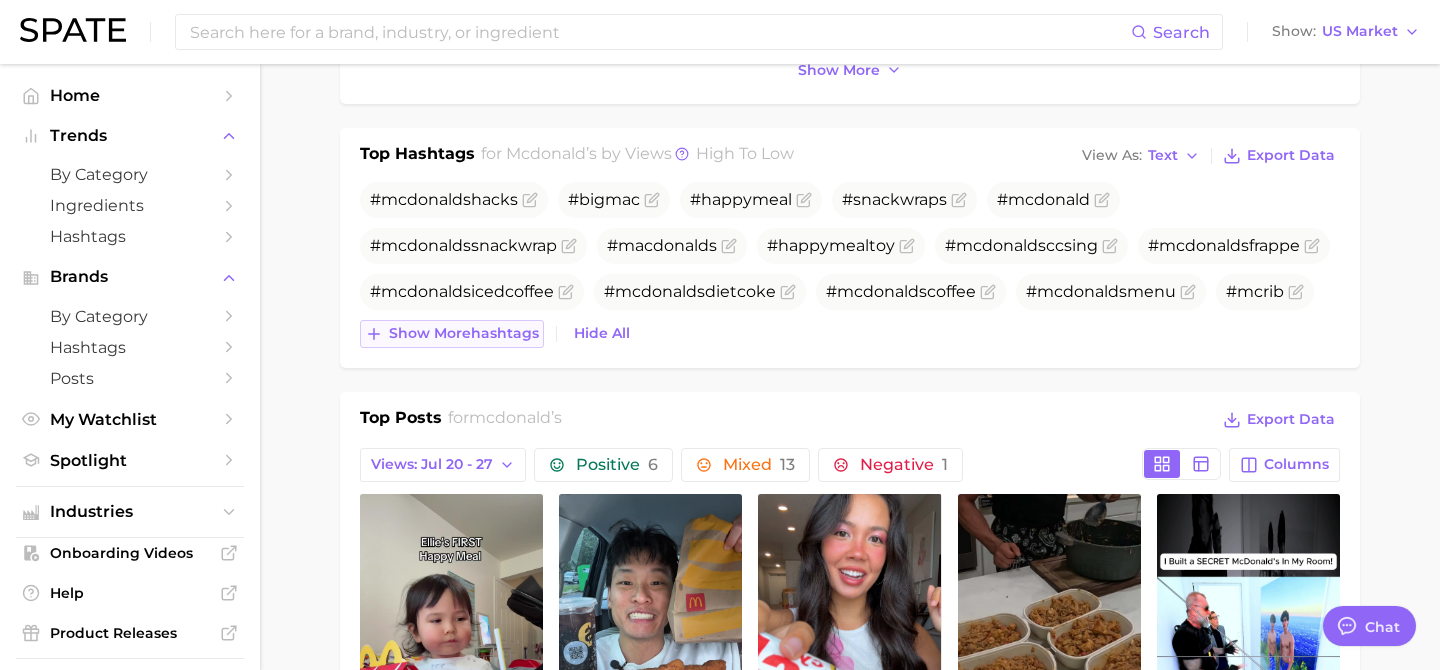 click on "Show more  hashtags" at bounding box center (464, 333) 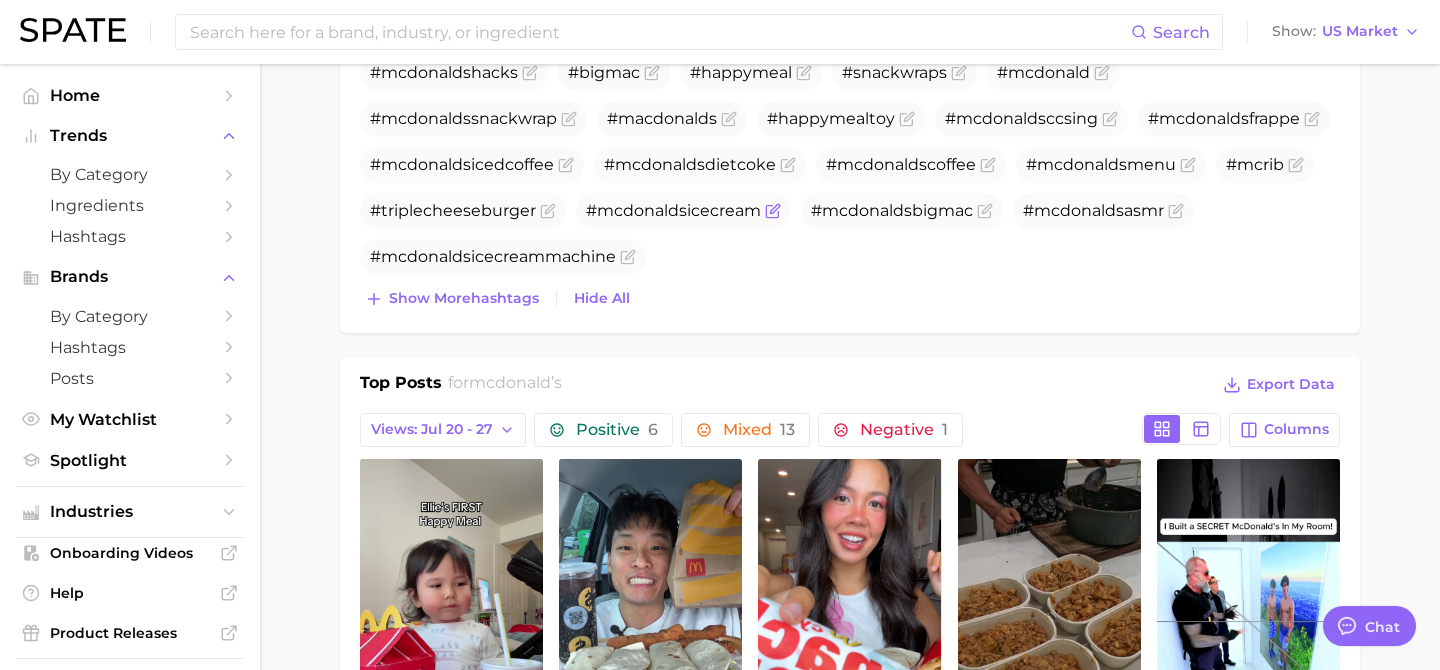 scroll, scrollTop: 762, scrollLeft: 0, axis: vertical 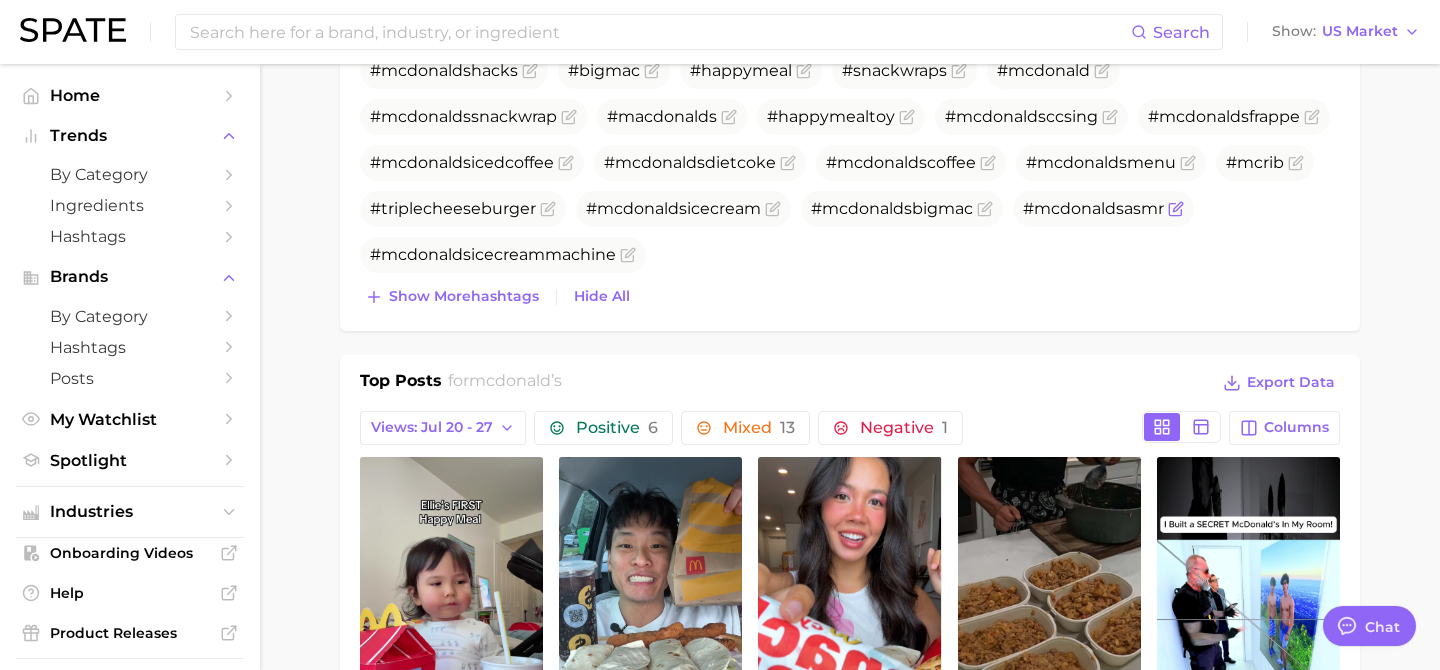 click on "#mcdonaldsasmr" at bounding box center (1093, 208) 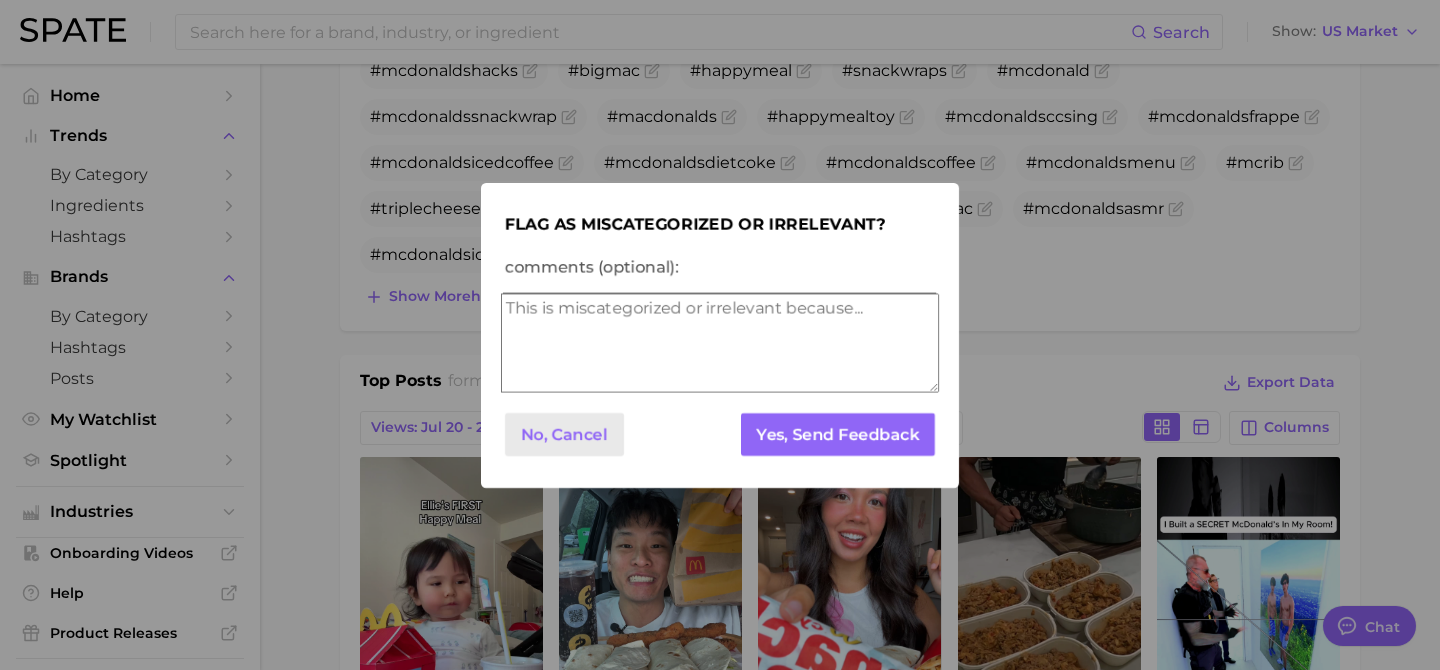 click on "No, Cancel" at bounding box center [564, 434] 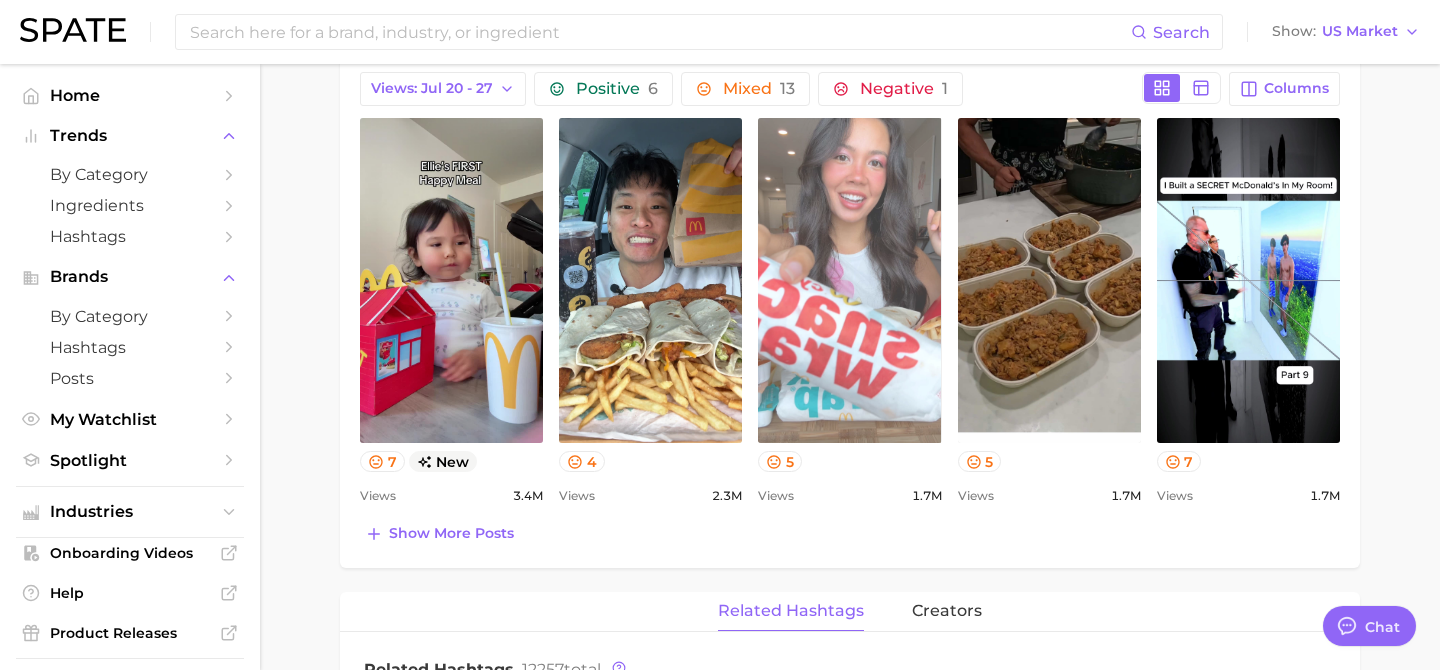 scroll, scrollTop: 1103, scrollLeft: 0, axis: vertical 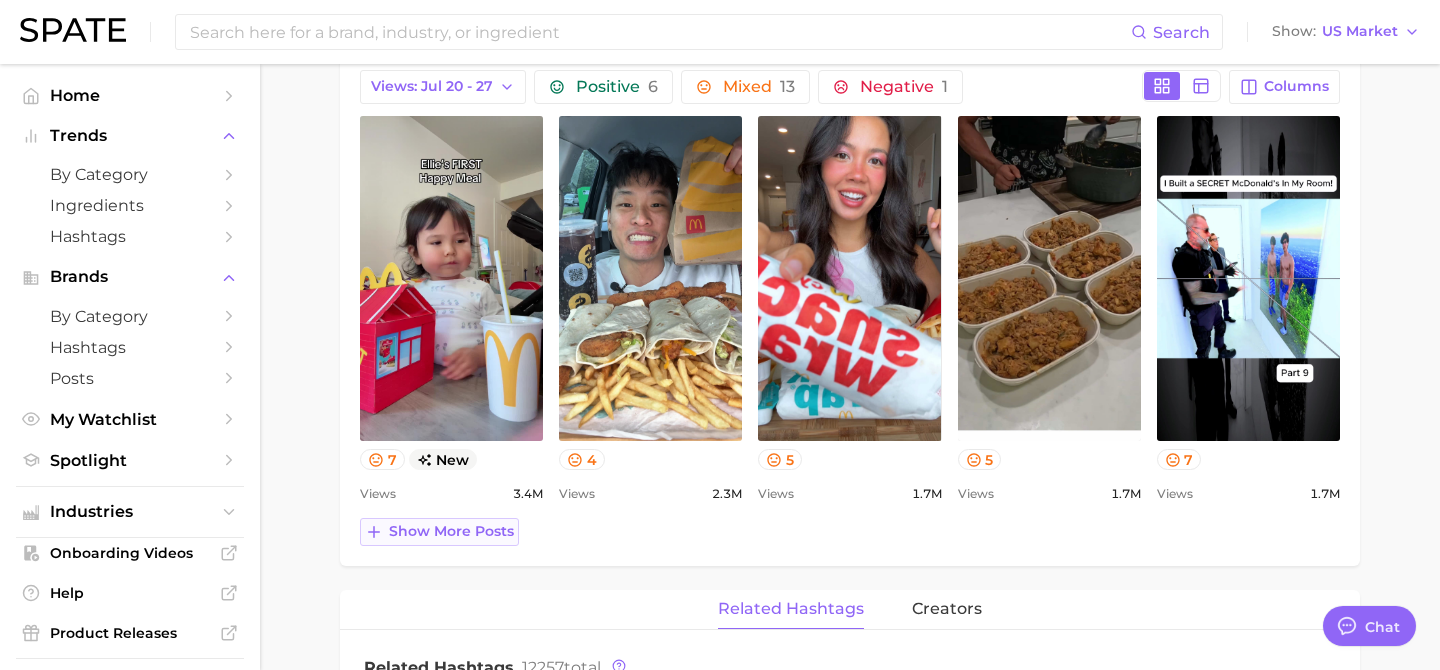 click on "Show more posts" at bounding box center [451, 531] 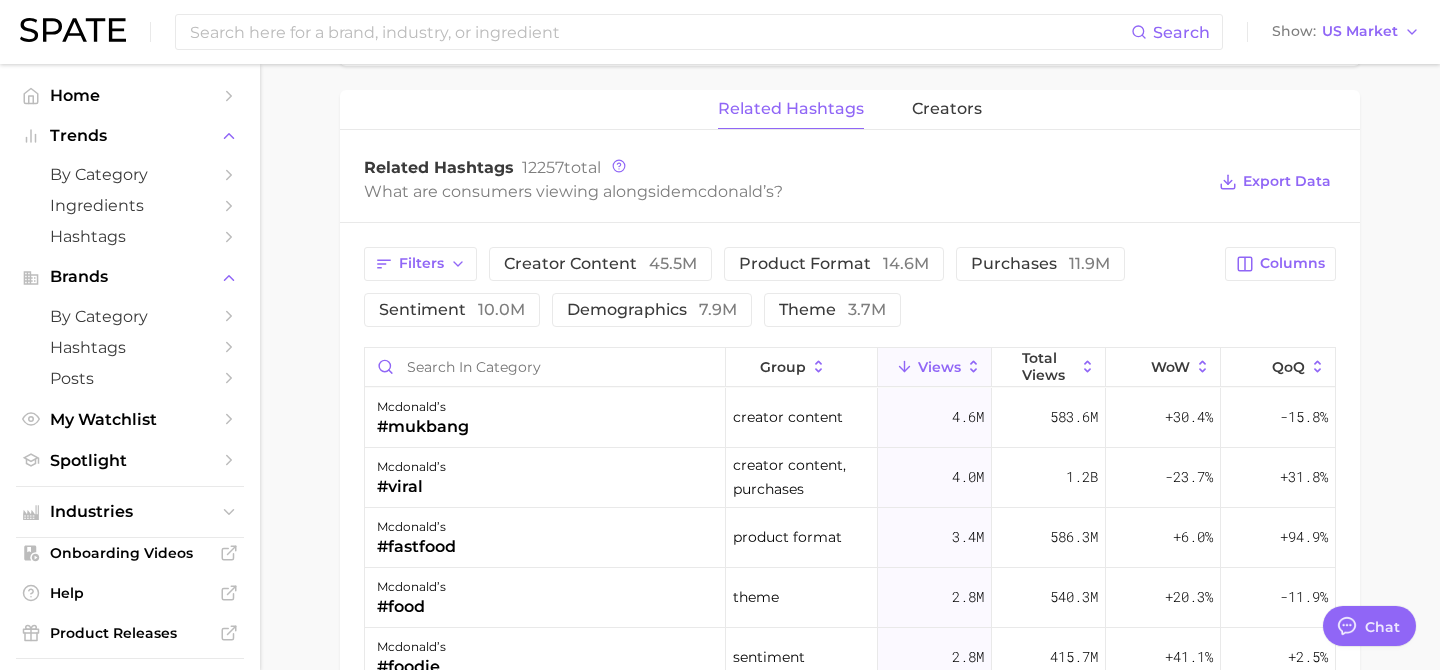 scroll, scrollTop: 2025, scrollLeft: 0, axis: vertical 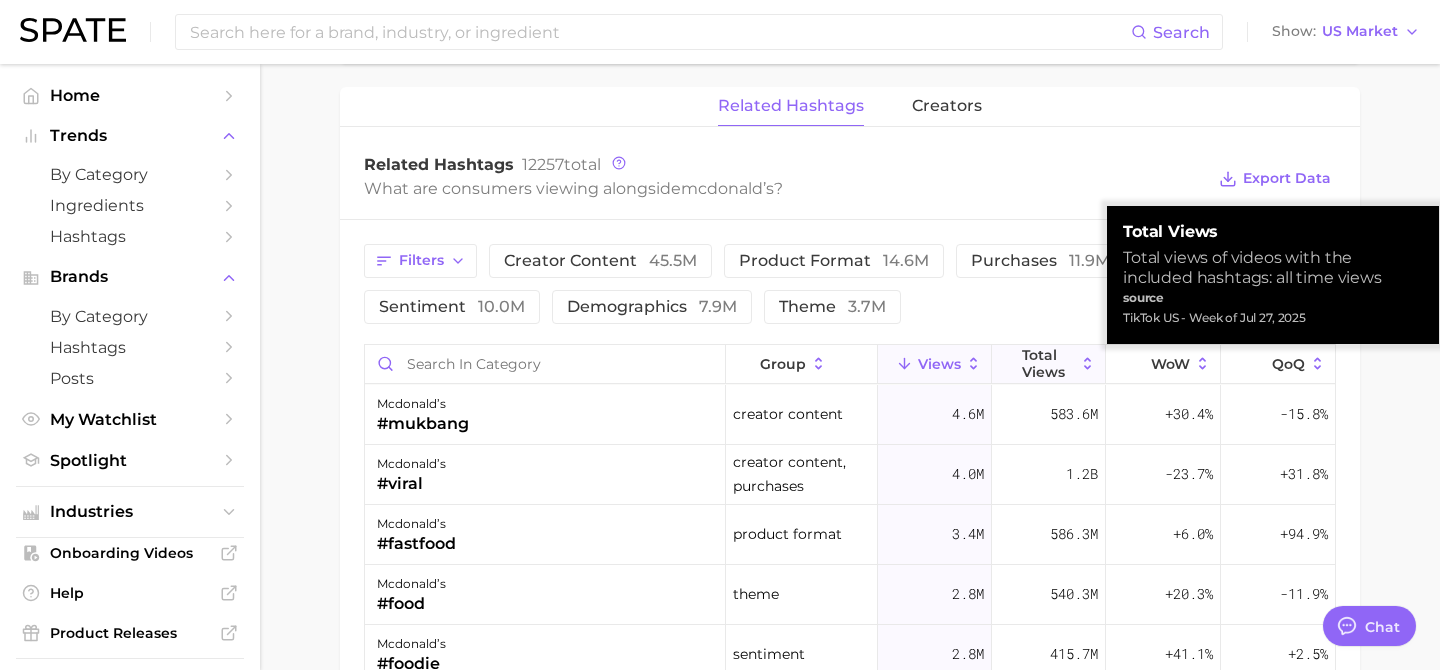 click 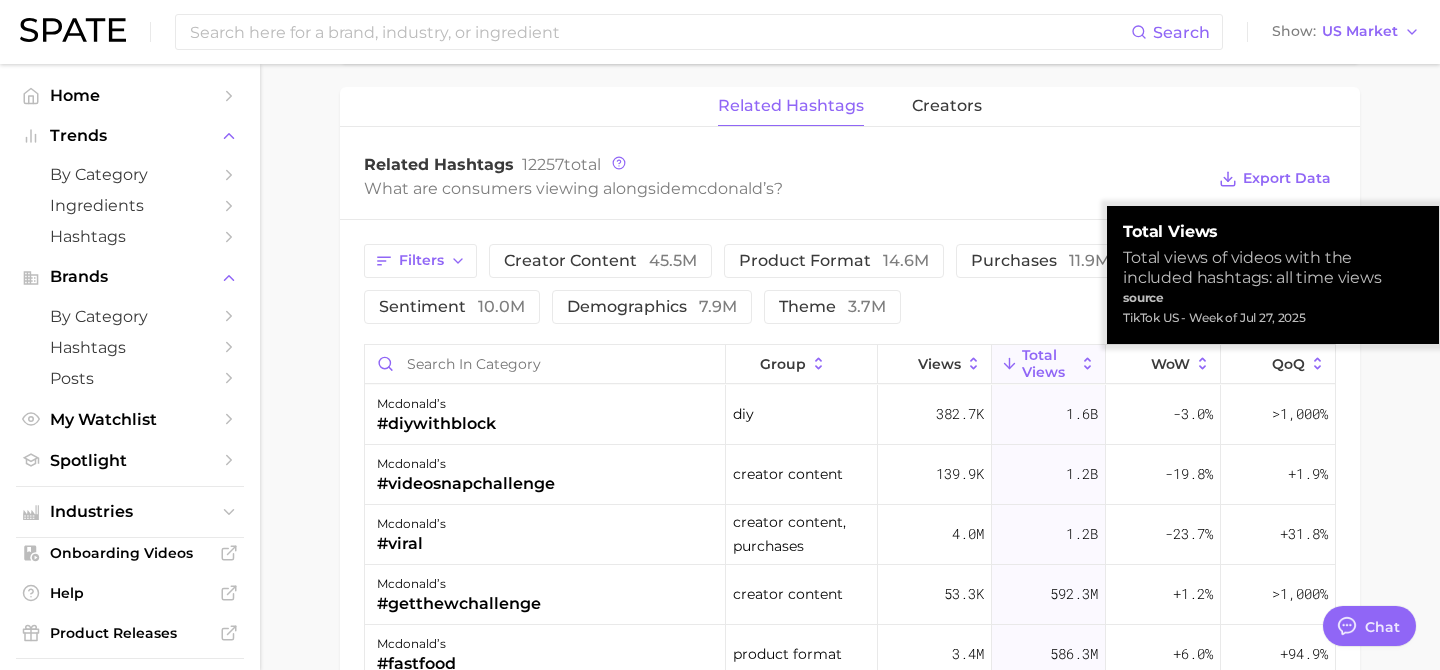 click 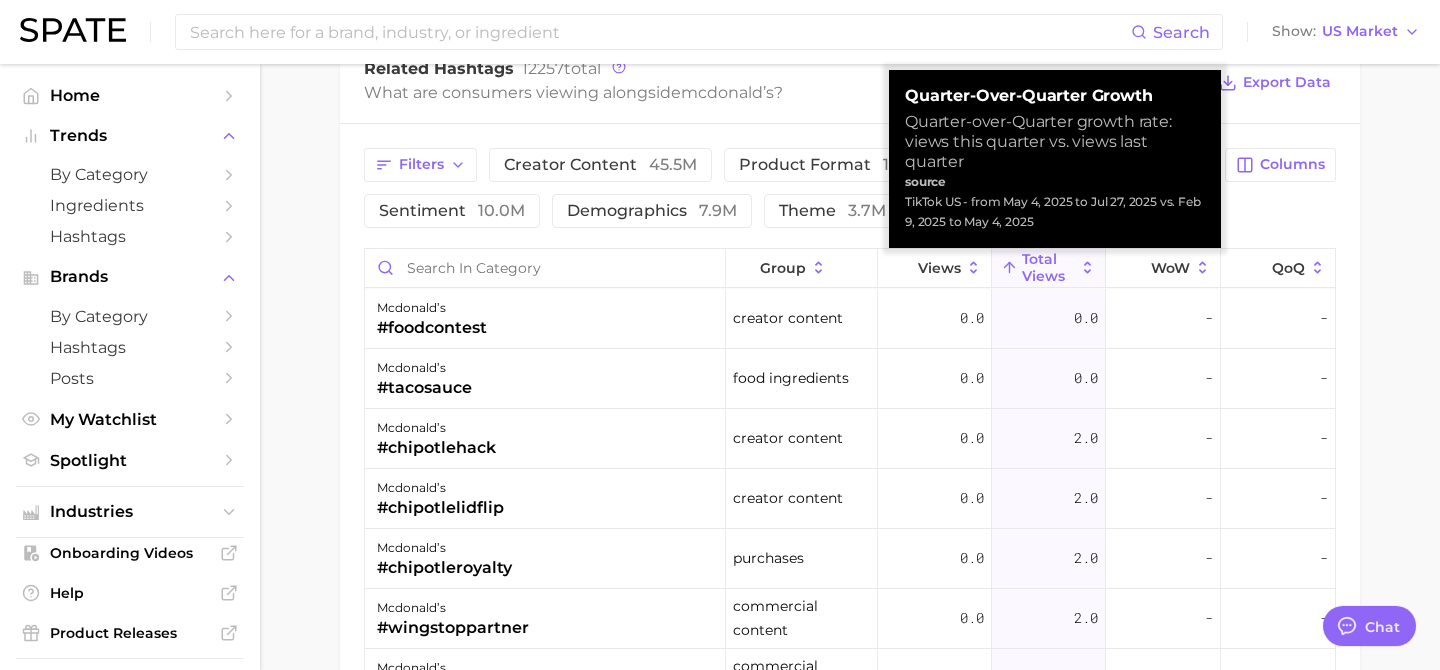 scroll, scrollTop: 2120, scrollLeft: 0, axis: vertical 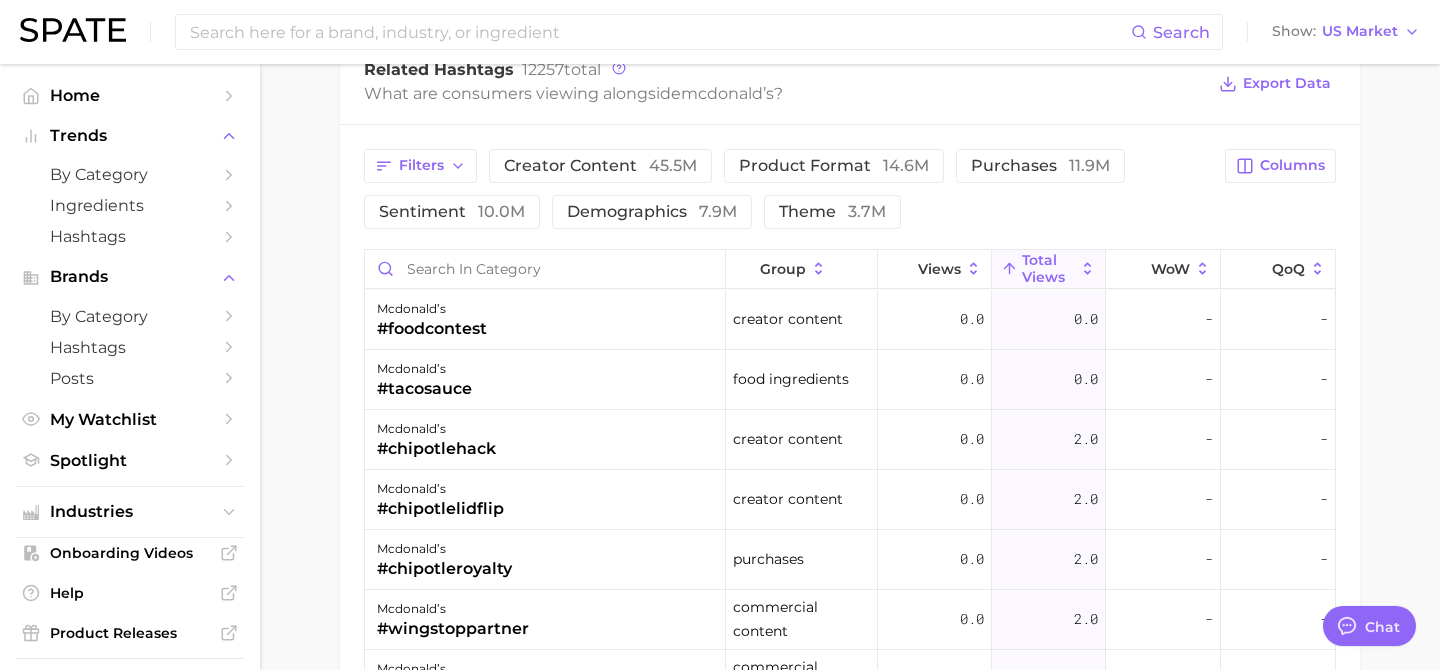 click 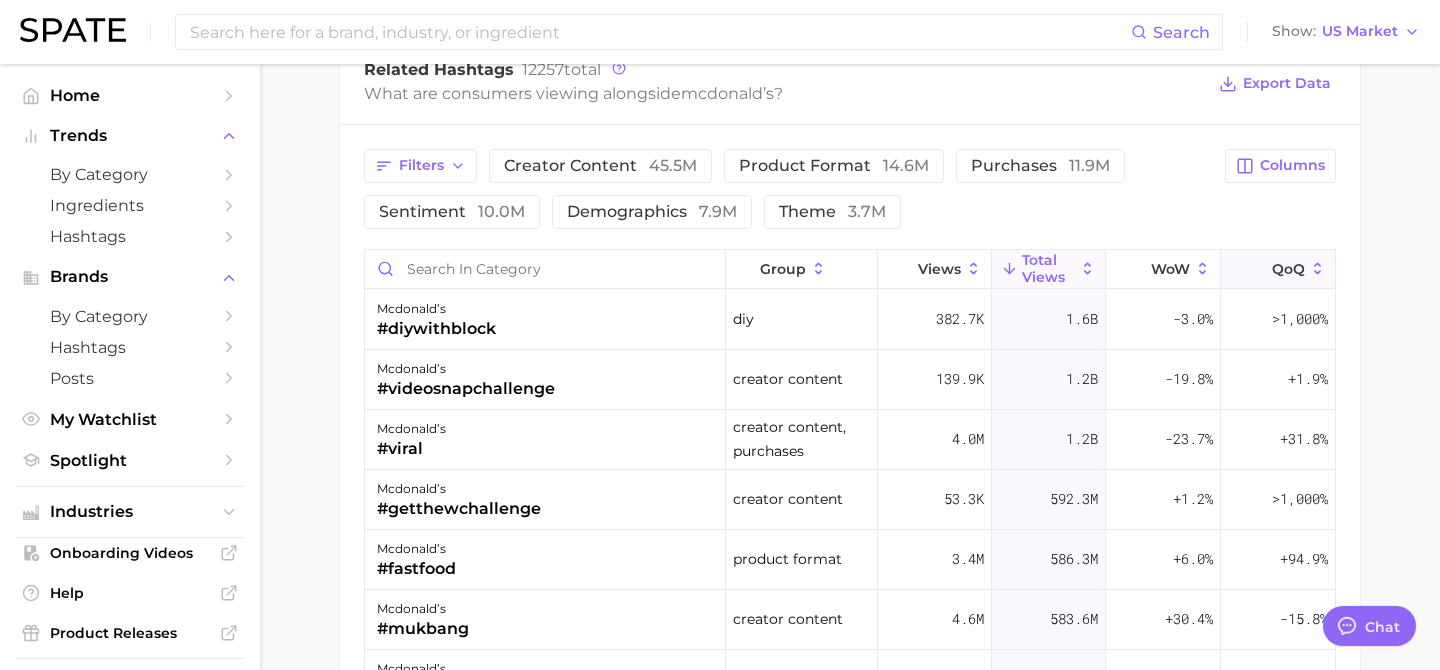 click on "QoQ" at bounding box center [1278, 269] 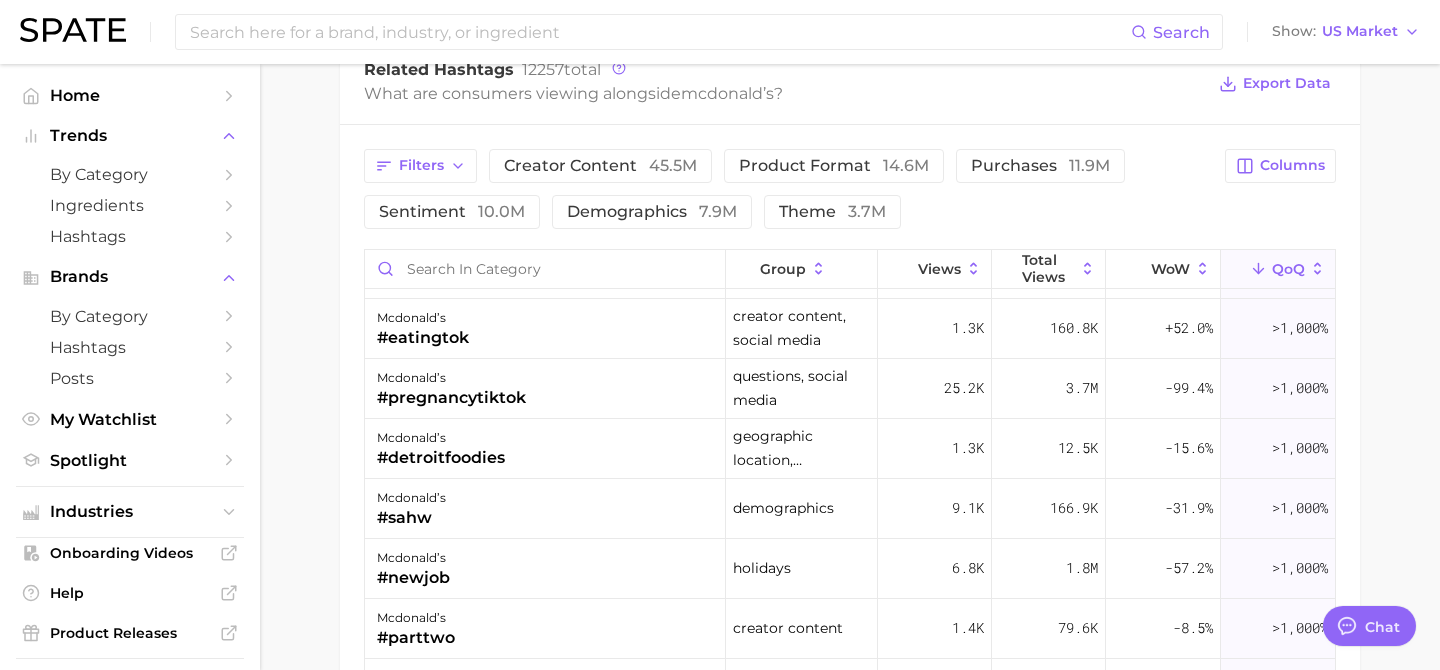 scroll, scrollTop: 832, scrollLeft: 0, axis: vertical 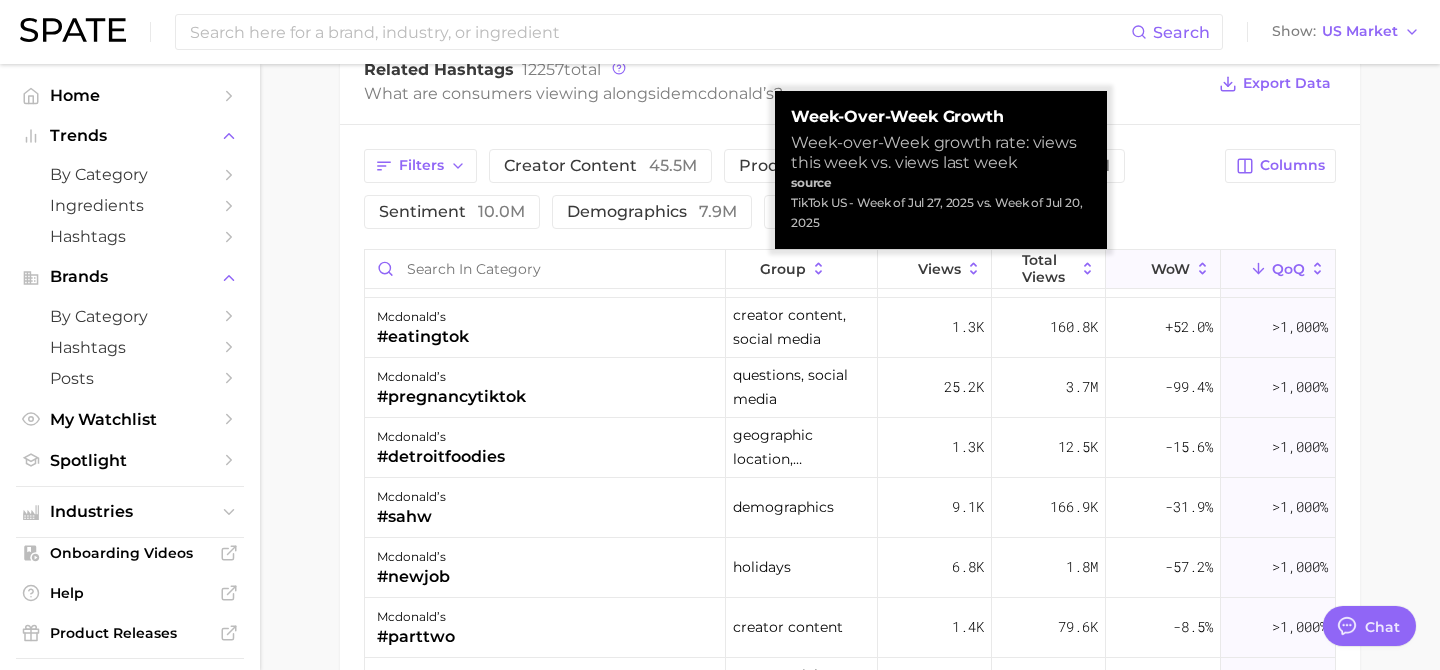 click 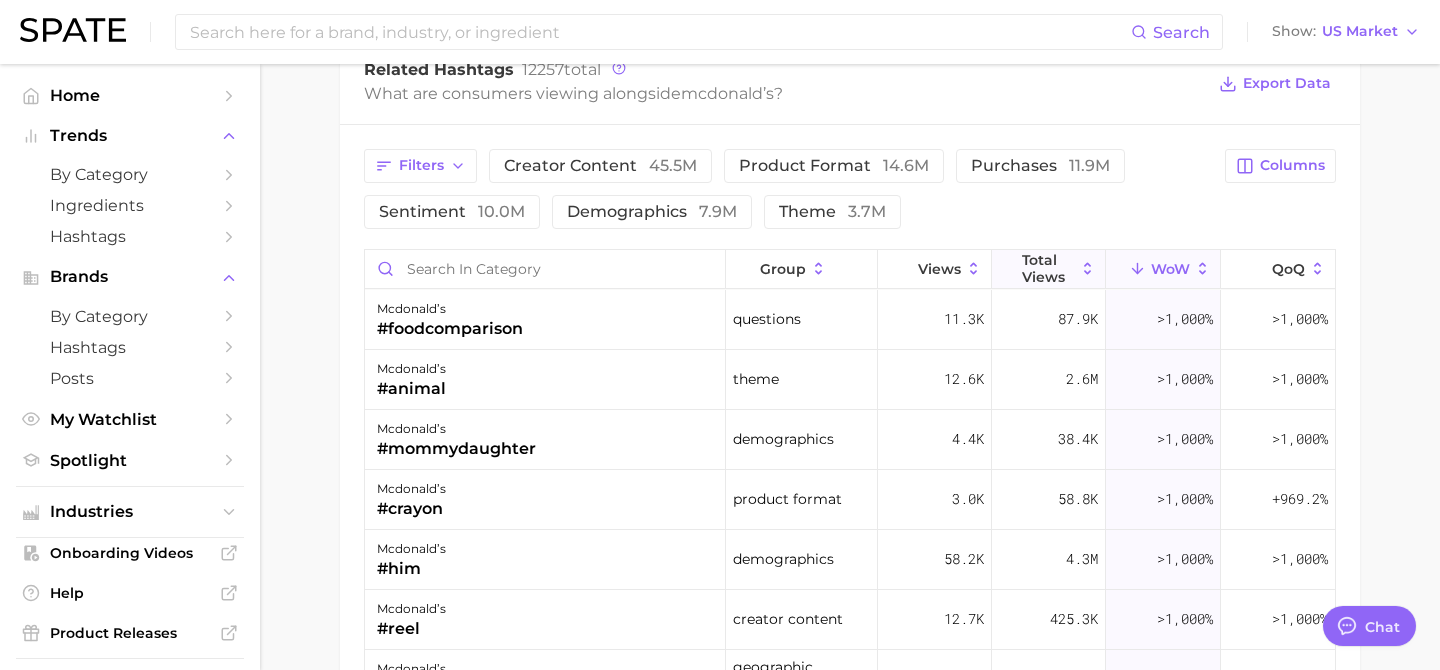 click 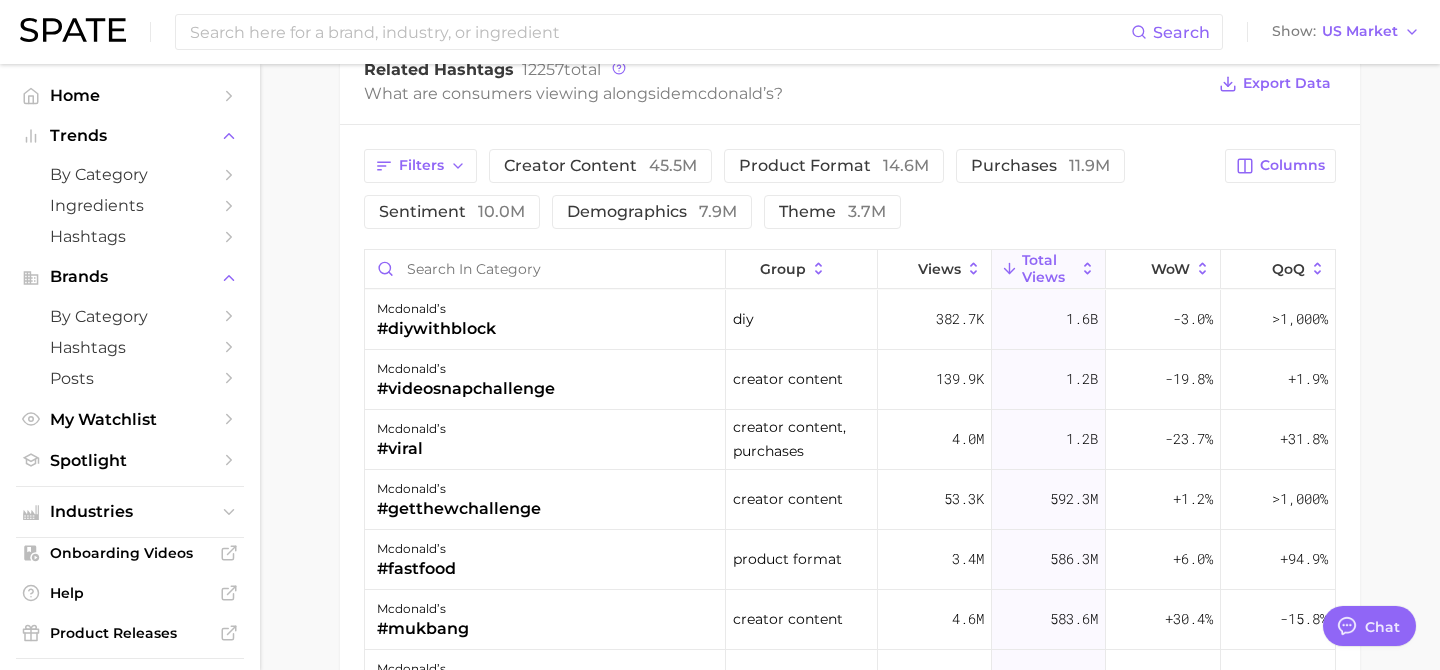 click on "Filters creator content   45.5m product format   14.6m purchases   11.9m sentiment   10.0m demographics   7.9m theme   3.7m" at bounding box center (788, 189) 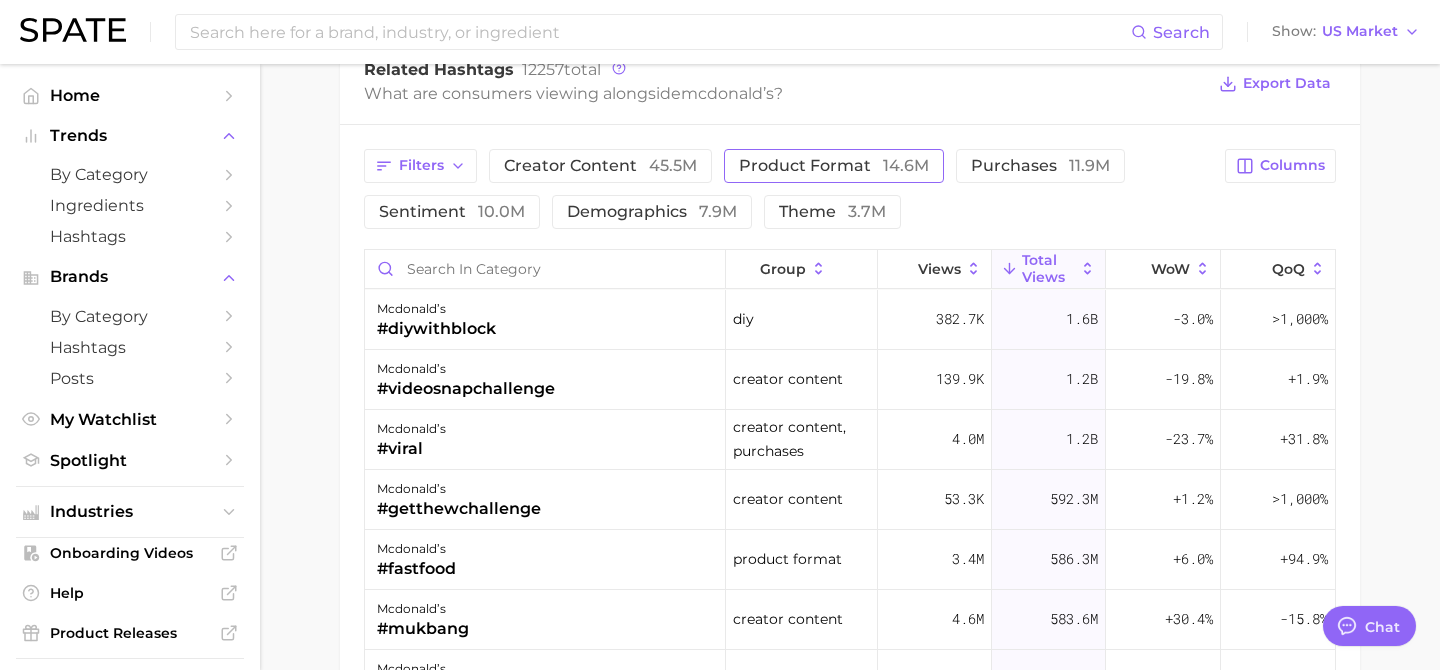 click on "product format   14.6m" at bounding box center [834, 166] 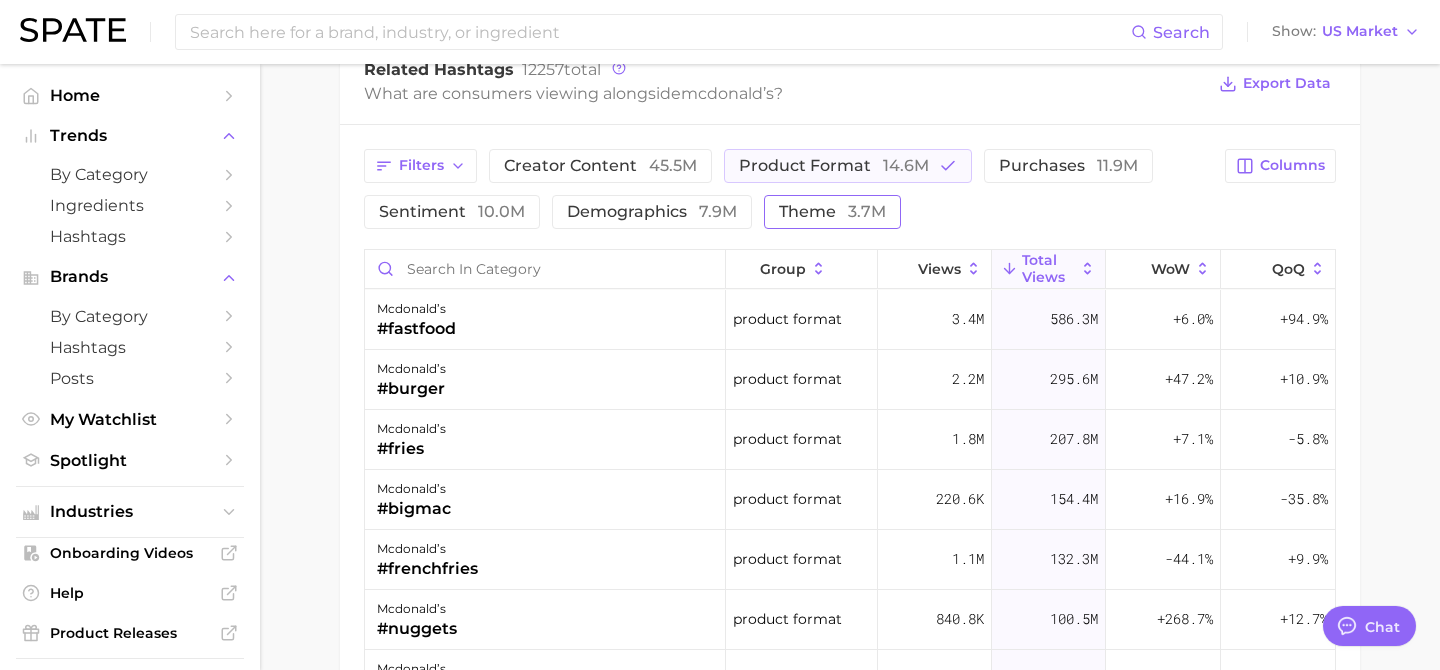 click on "theme   3.7m" at bounding box center [832, 212] 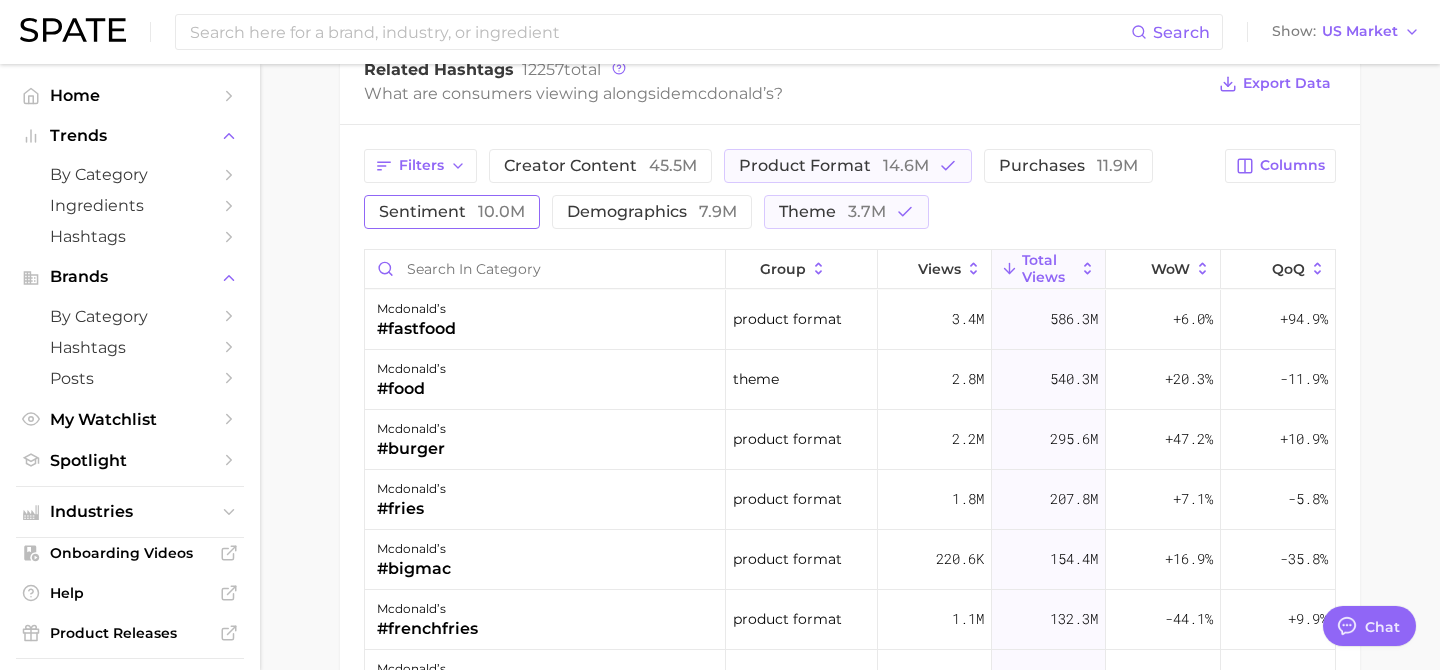 click on "sentiment   10.0m" at bounding box center (452, 212) 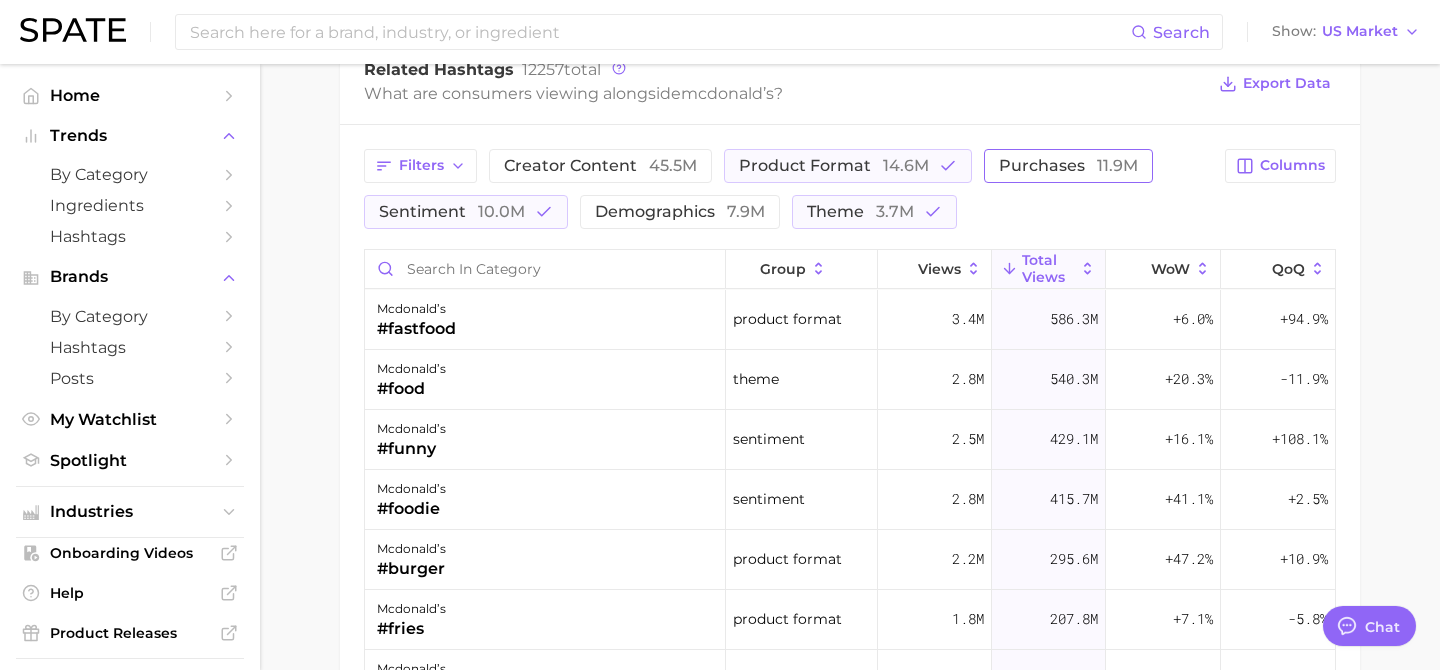 click on "purchases   11.9m" at bounding box center (1068, 166) 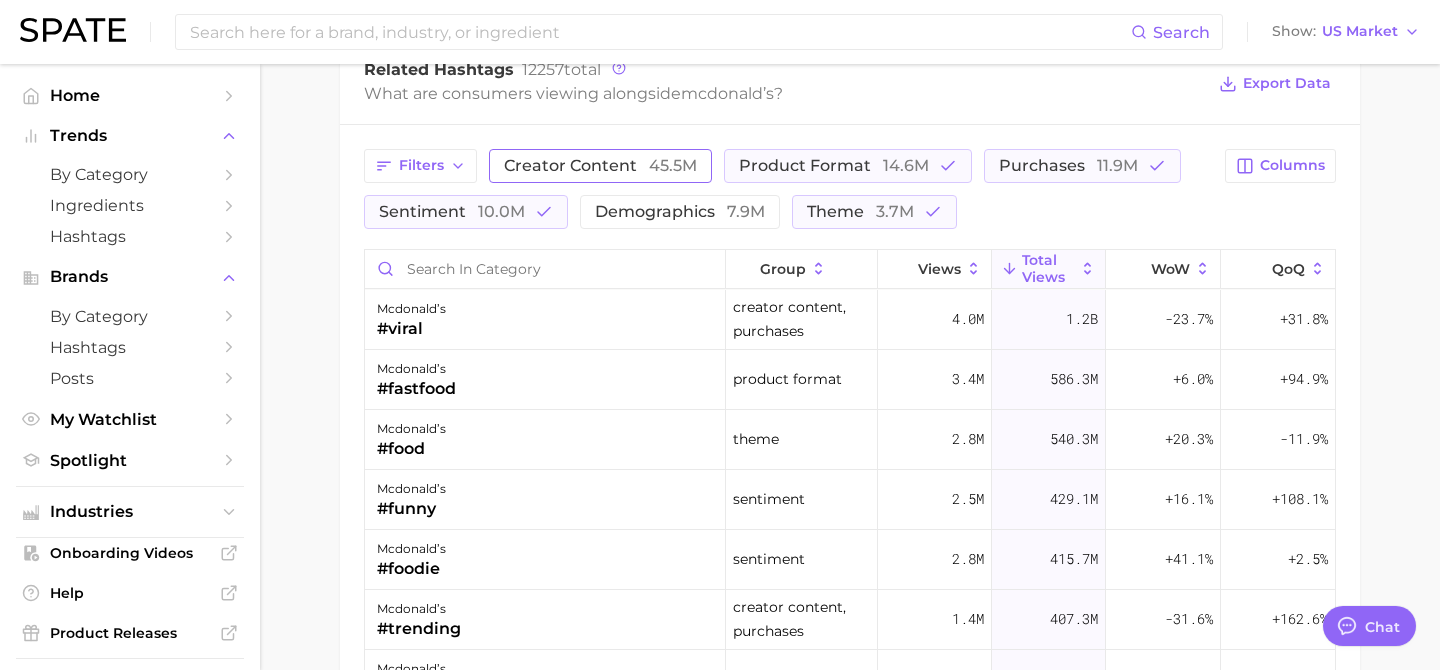 click on "45.5m" at bounding box center (673, 165) 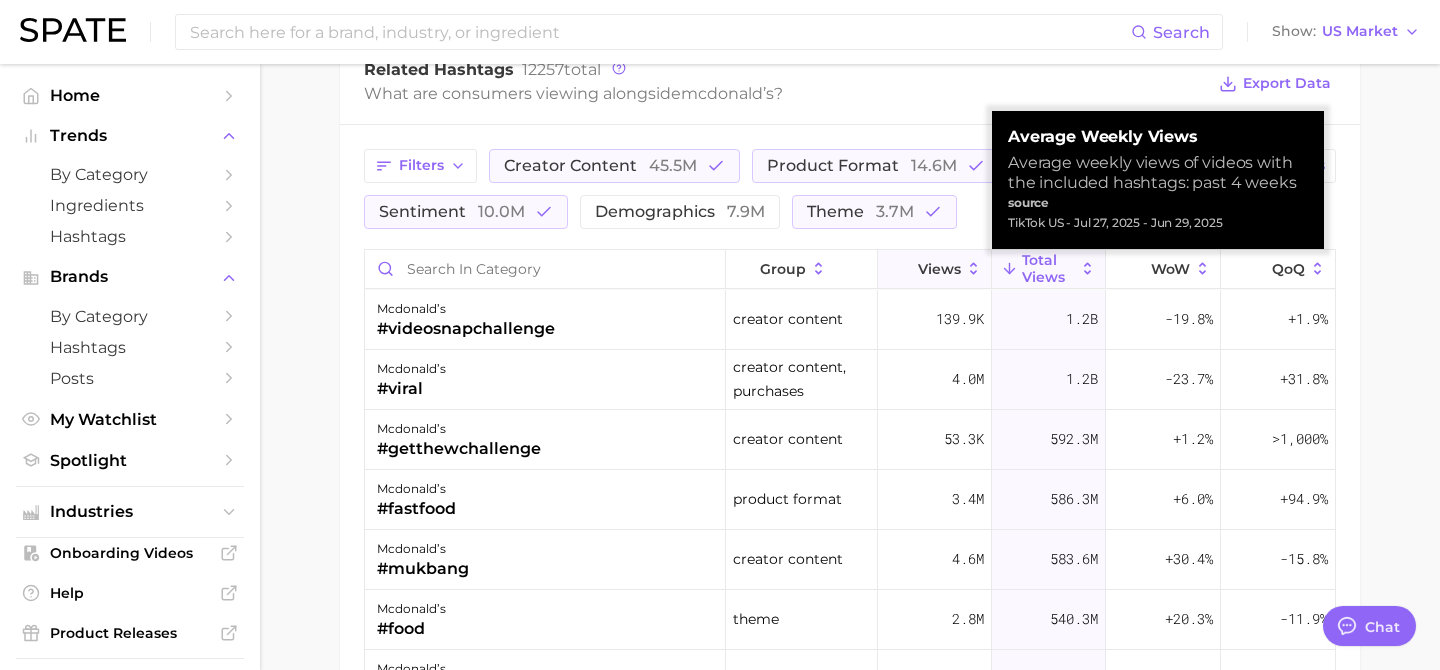 click 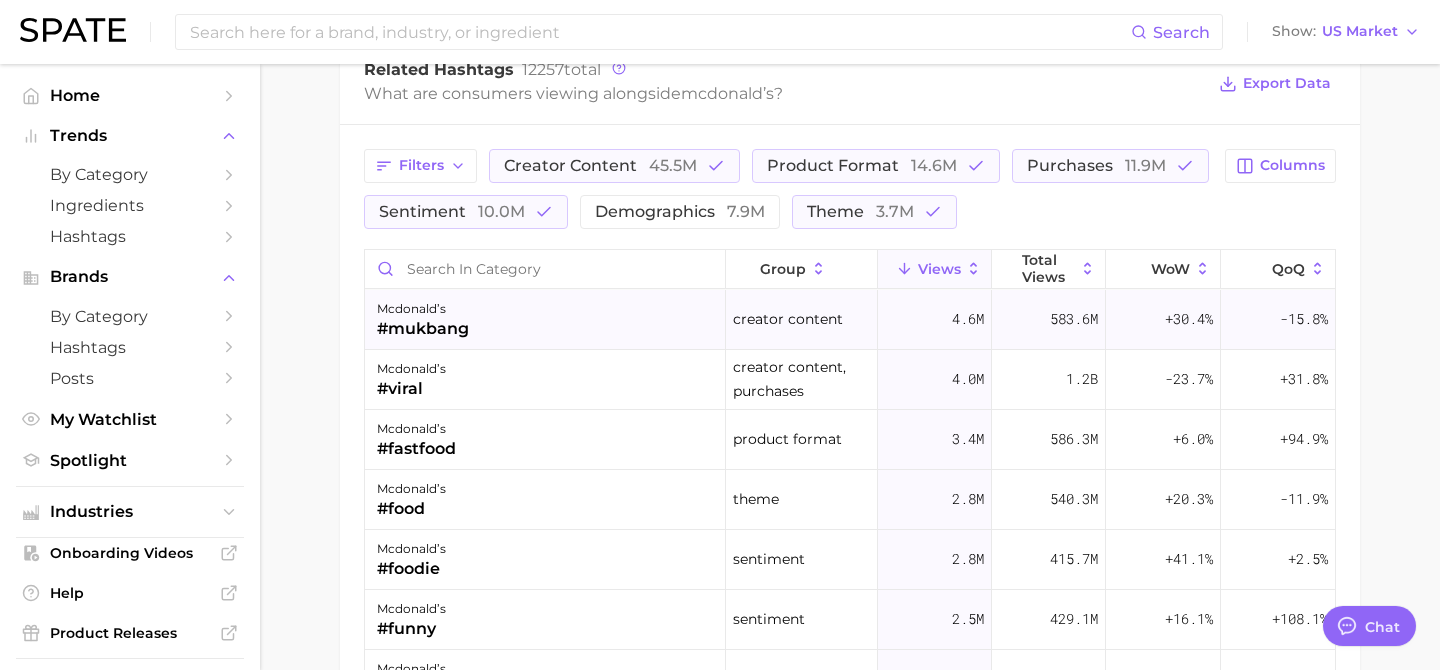 click on "mcdonald’s #mukbang" at bounding box center (545, 320) 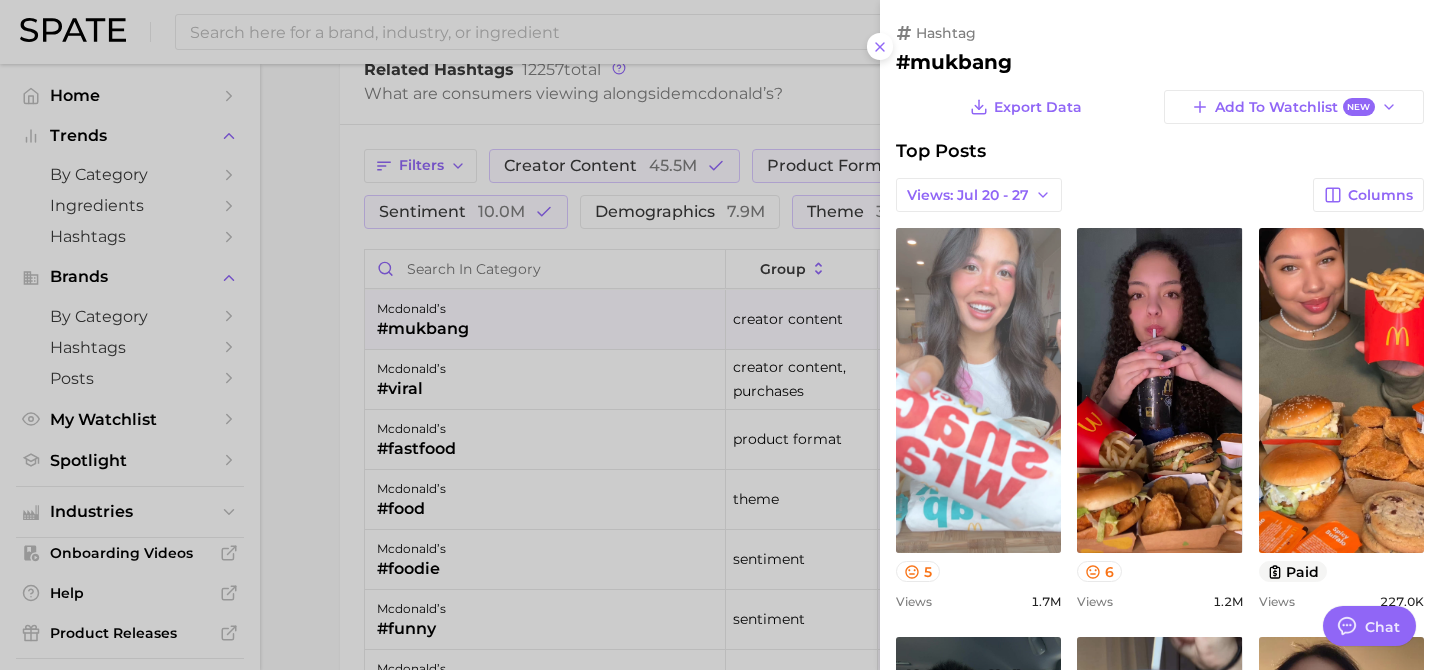 scroll, scrollTop: 0, scrollLeft: 0, axis: both 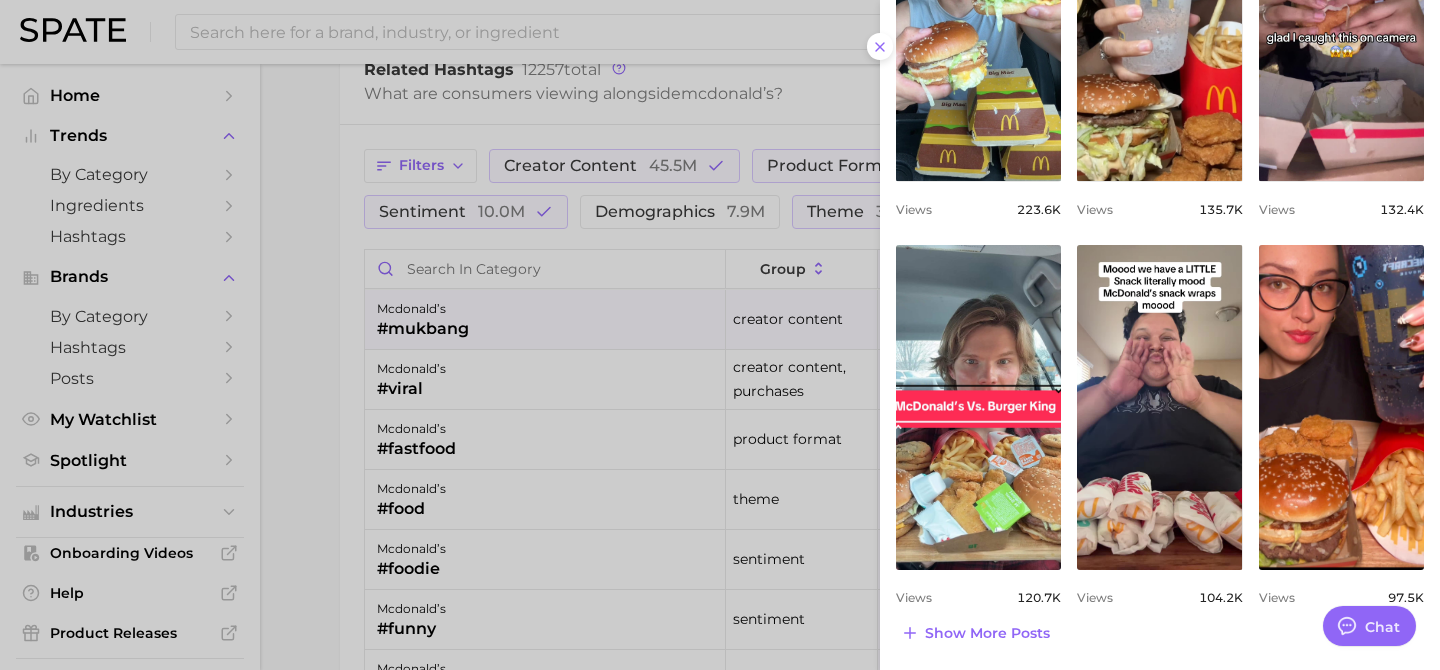 click at bounding box center [720, 335] 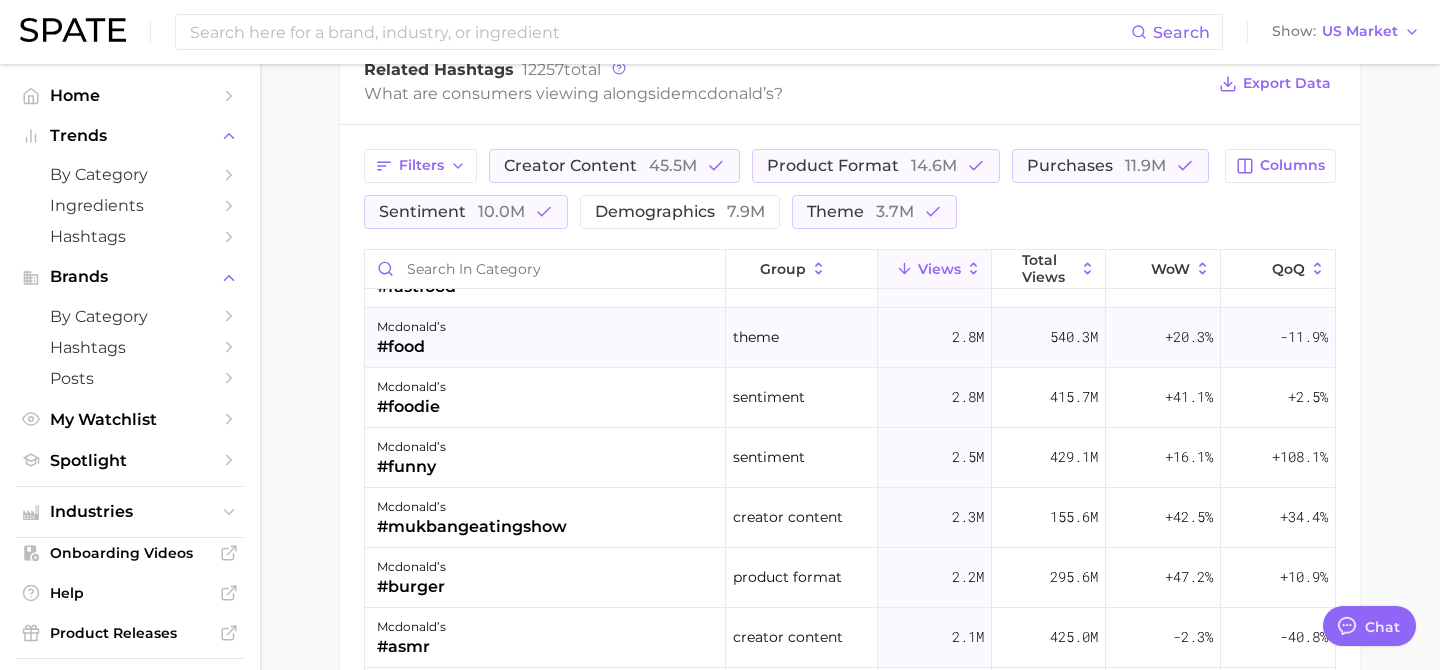 scroll, scrollTop: 334, scrollLeft: 0, axis: vertical 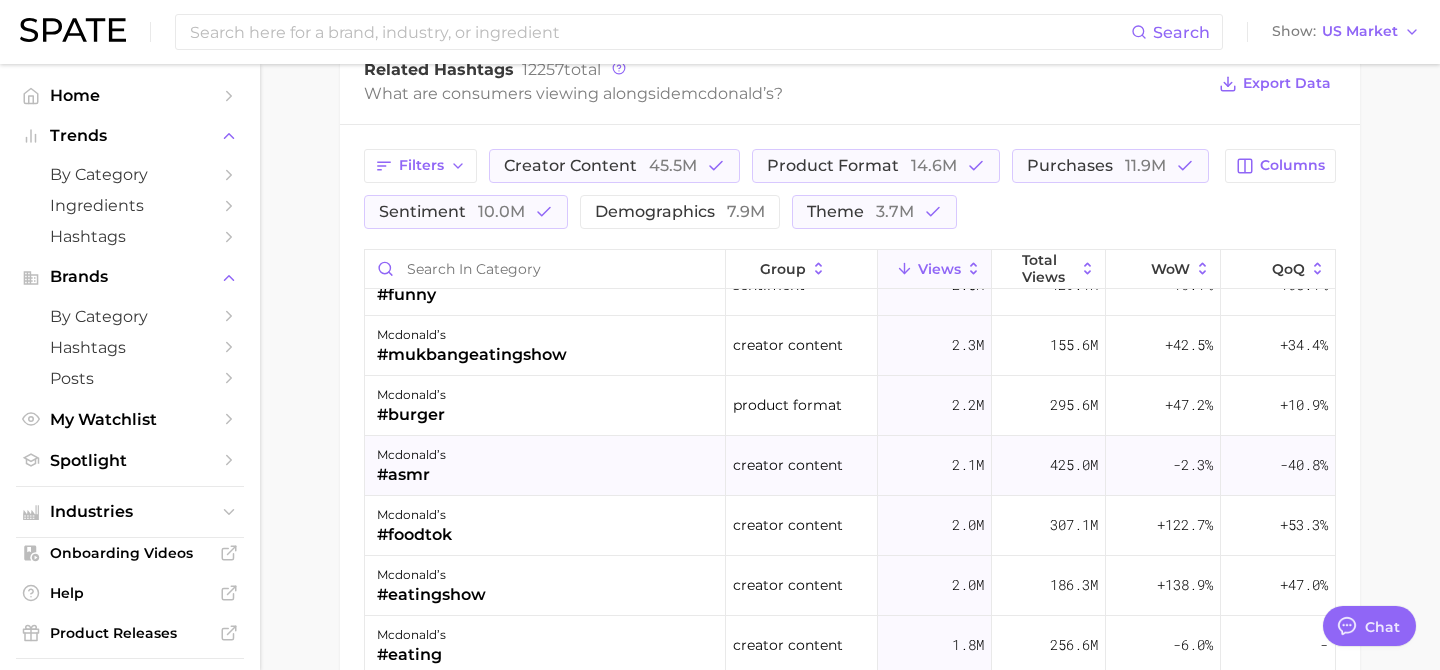 click on "mcdonald’s #asmr" at bounding box center (545, 466) 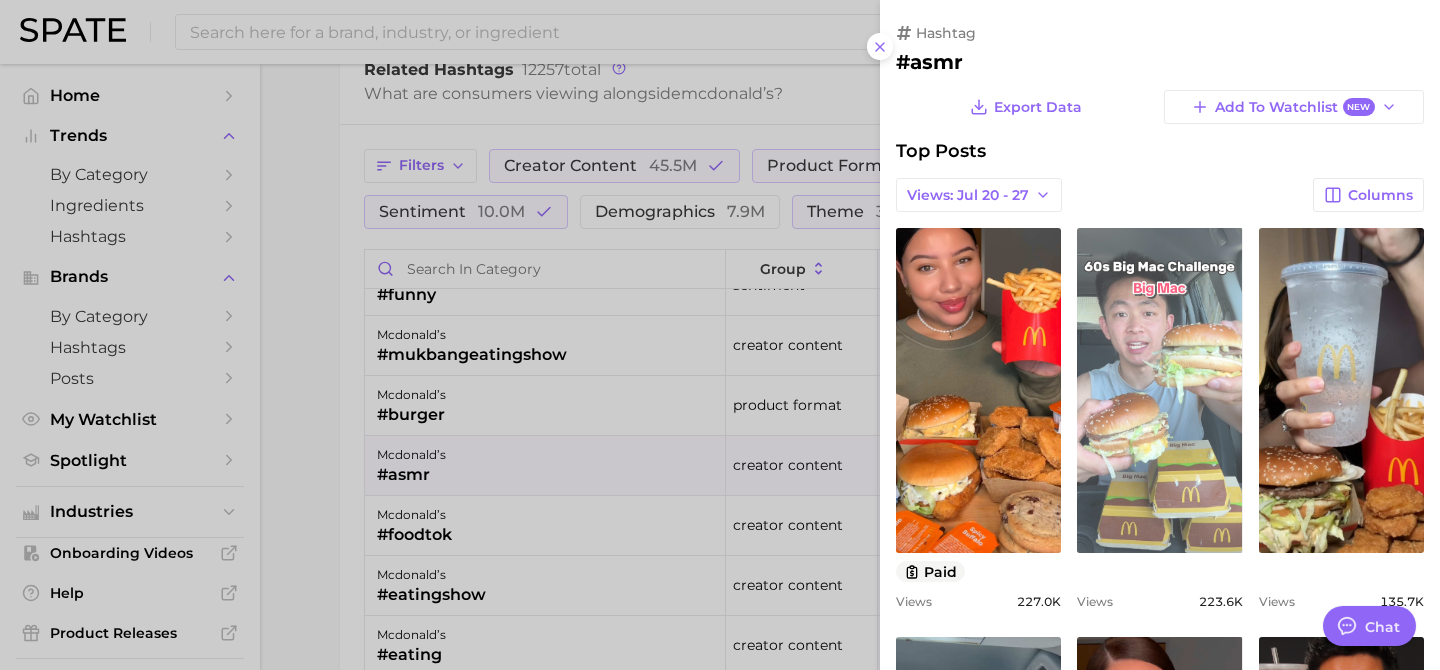 scroll, scrollTop: 0, scrollLeft: 0, axis: both 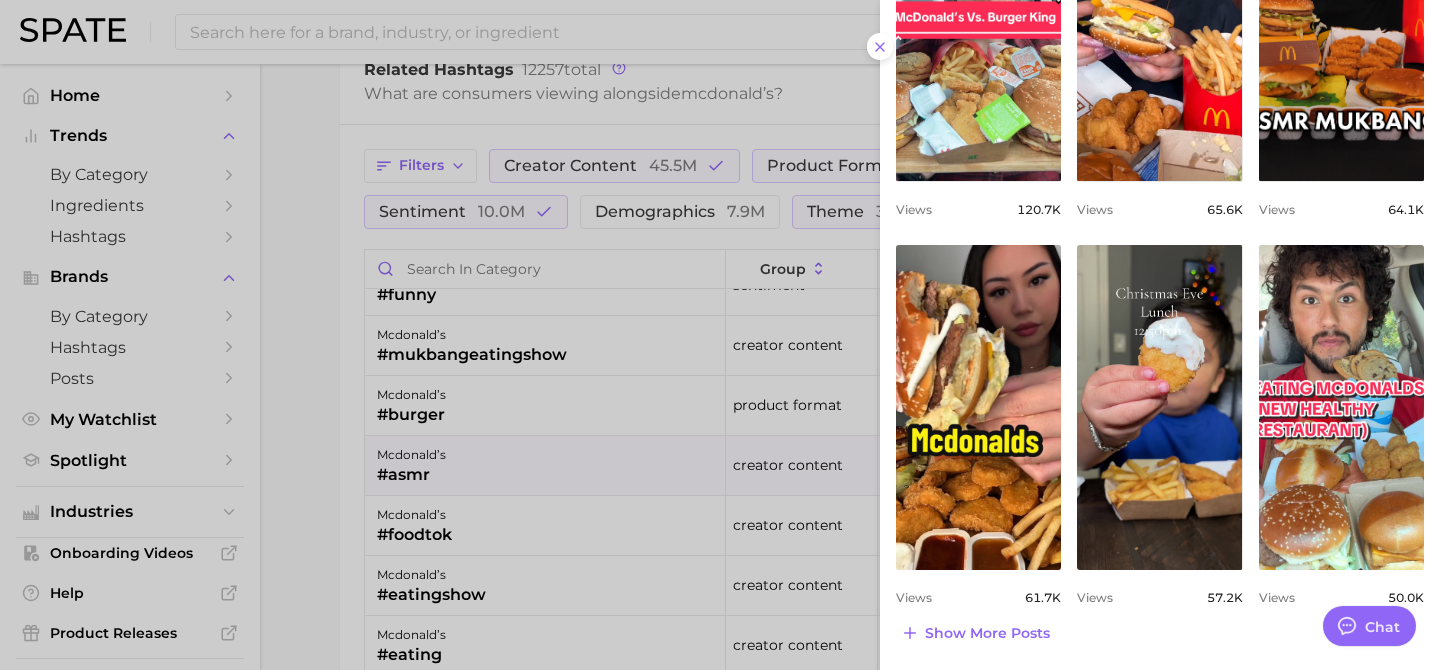 click at bounding box center (720, 335) 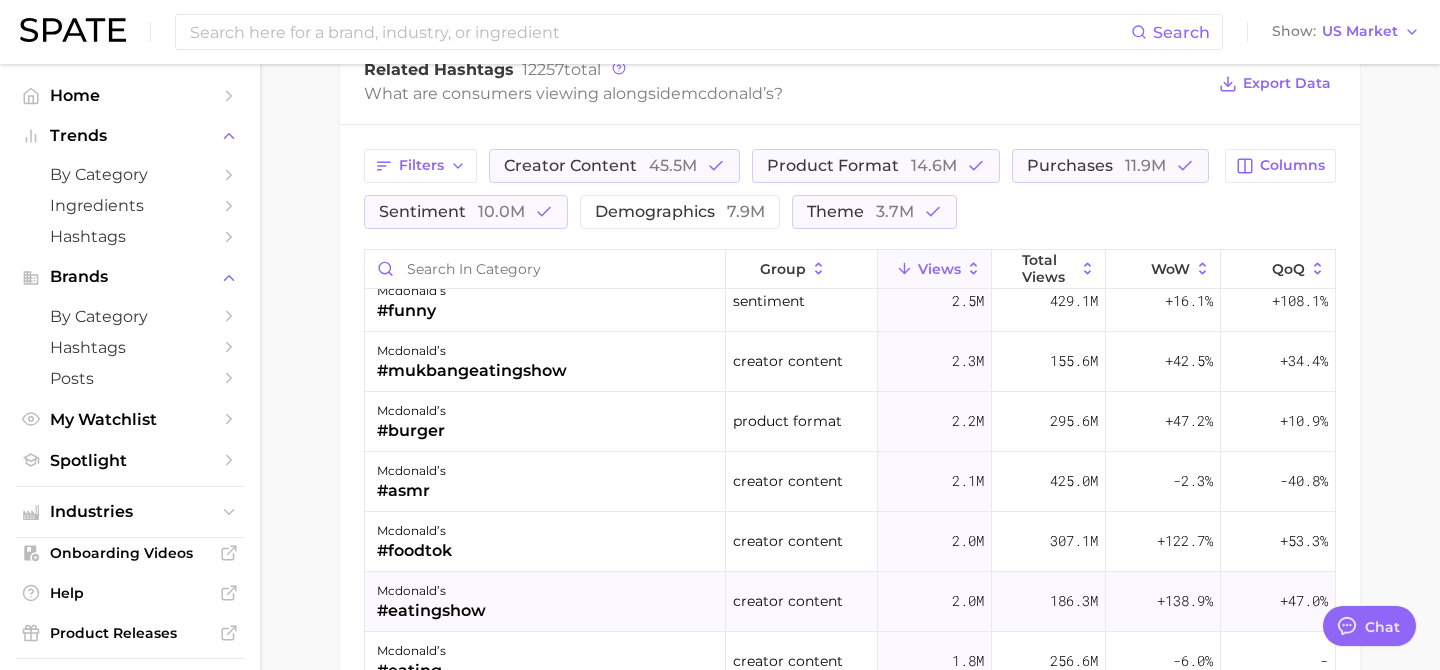 scroll, scrollTop: 223, scrollLeft: 0, axis: vertical 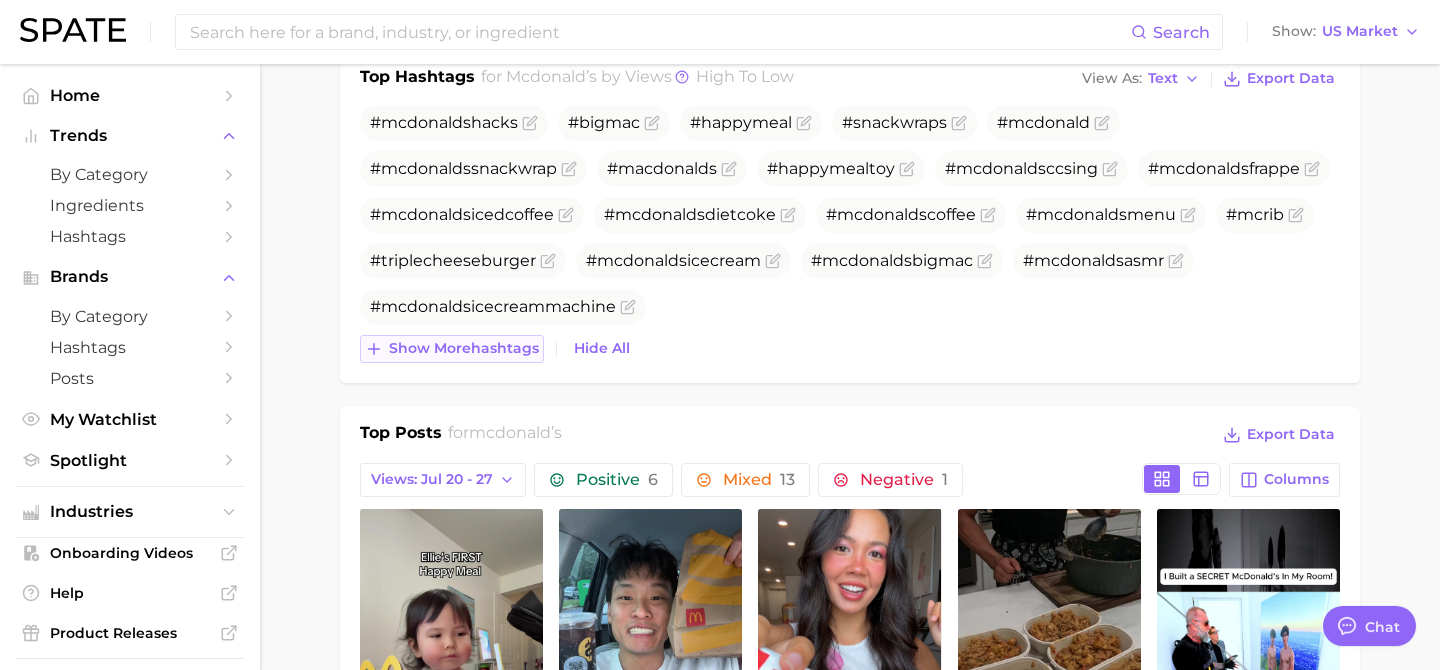 click on "Show more  hashtags" at bounding box center [452, 349] 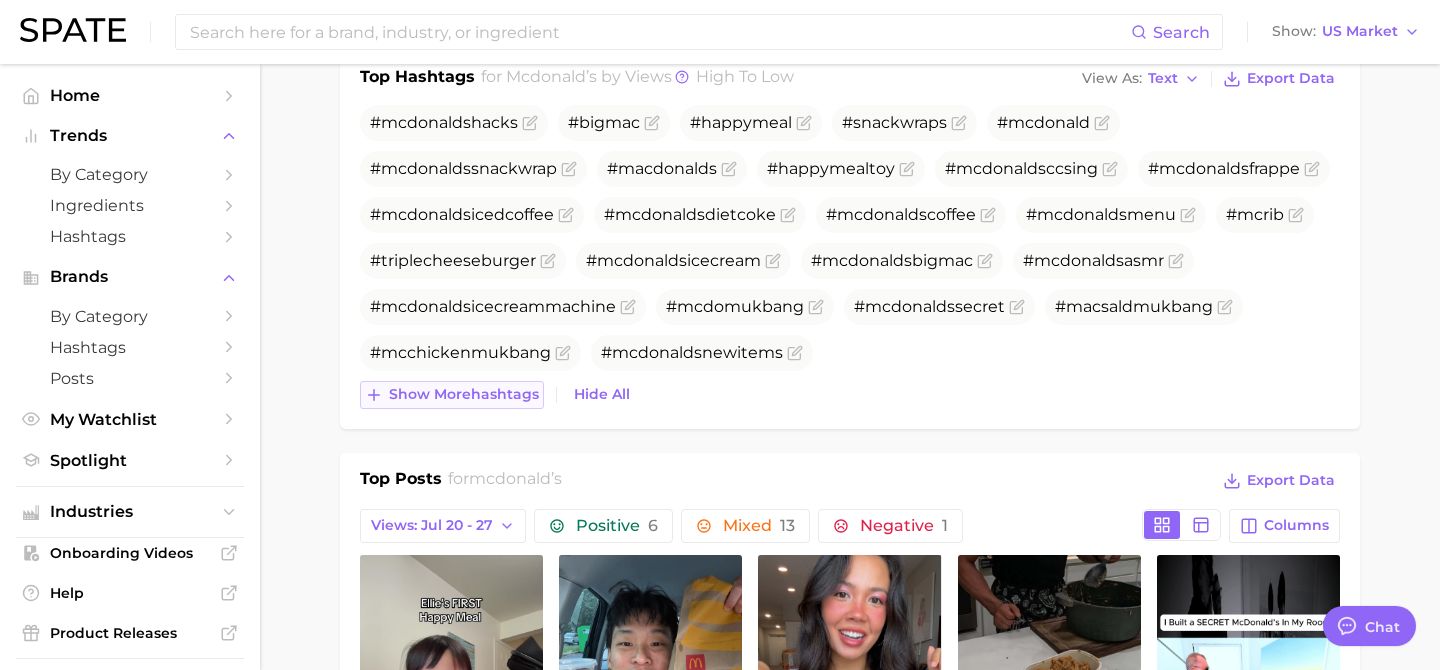 click on "Show more  hashtags" at bounding box center [464, 394] 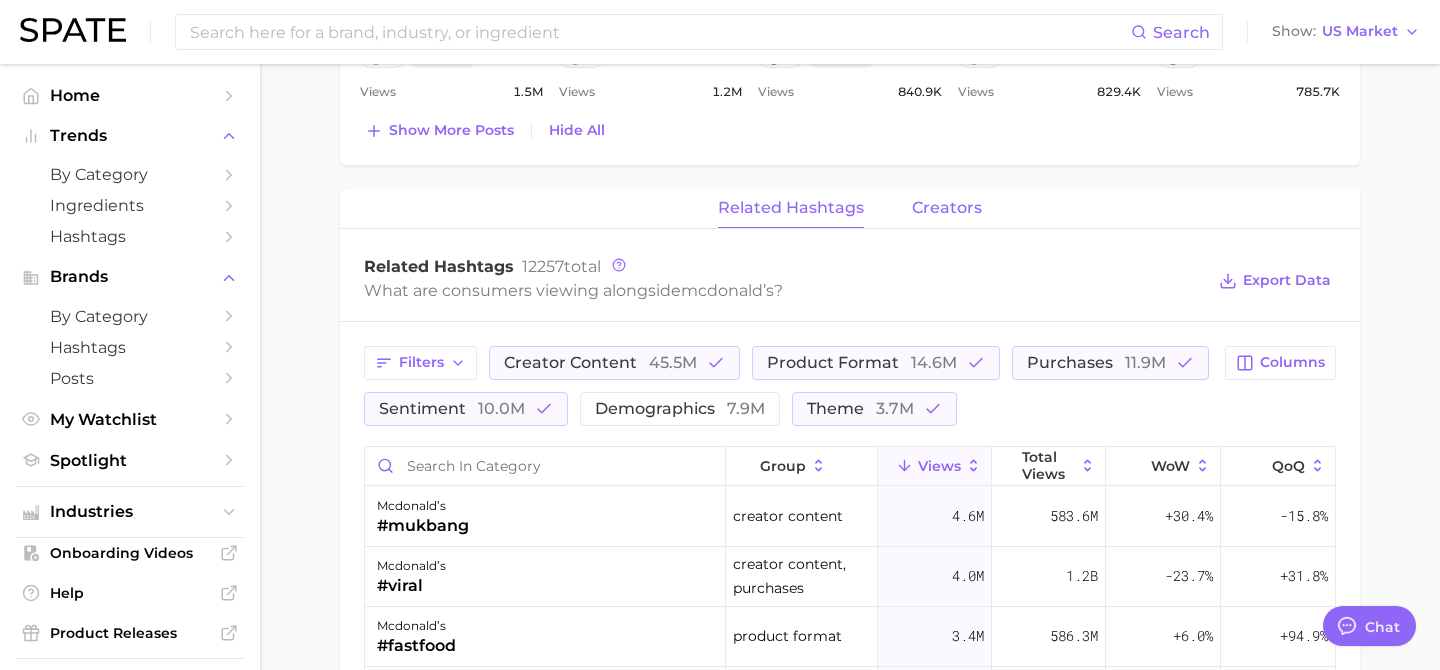 click on "creators" at bounding box center (947, 208) 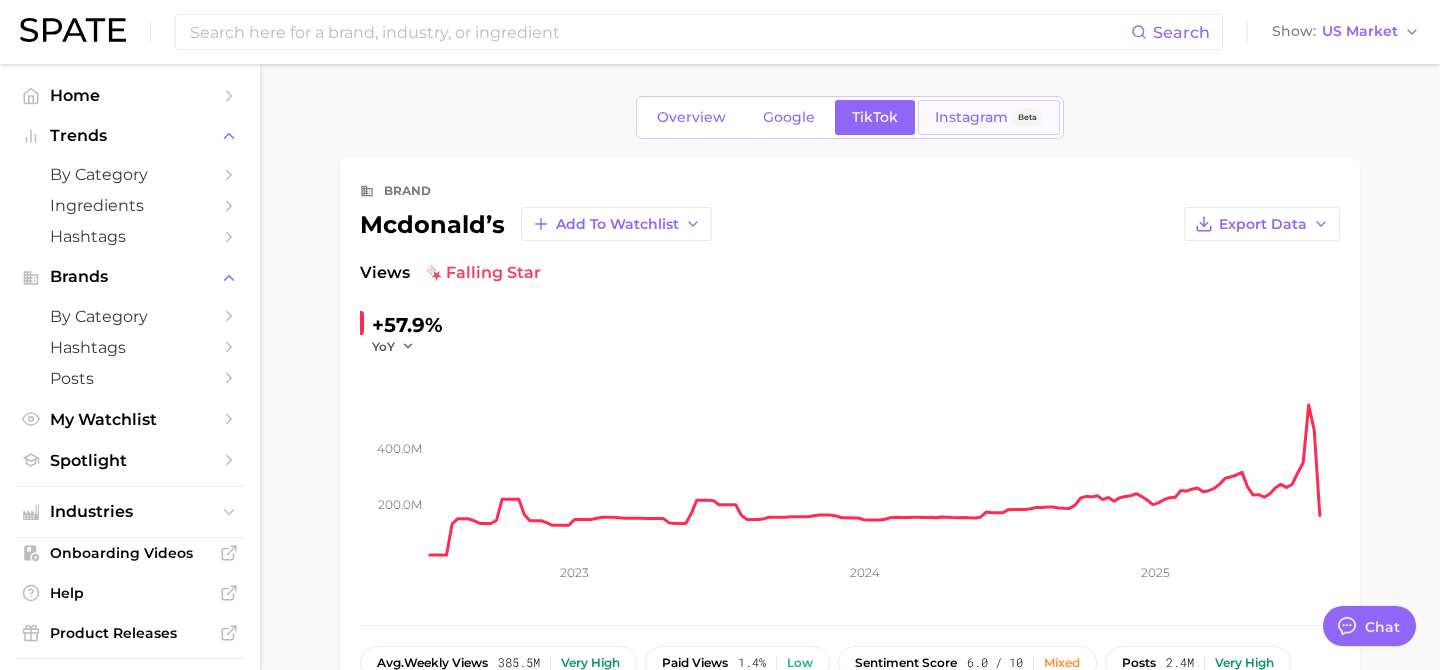 click on "Instagram Beta" at bounding box center [989, 117] 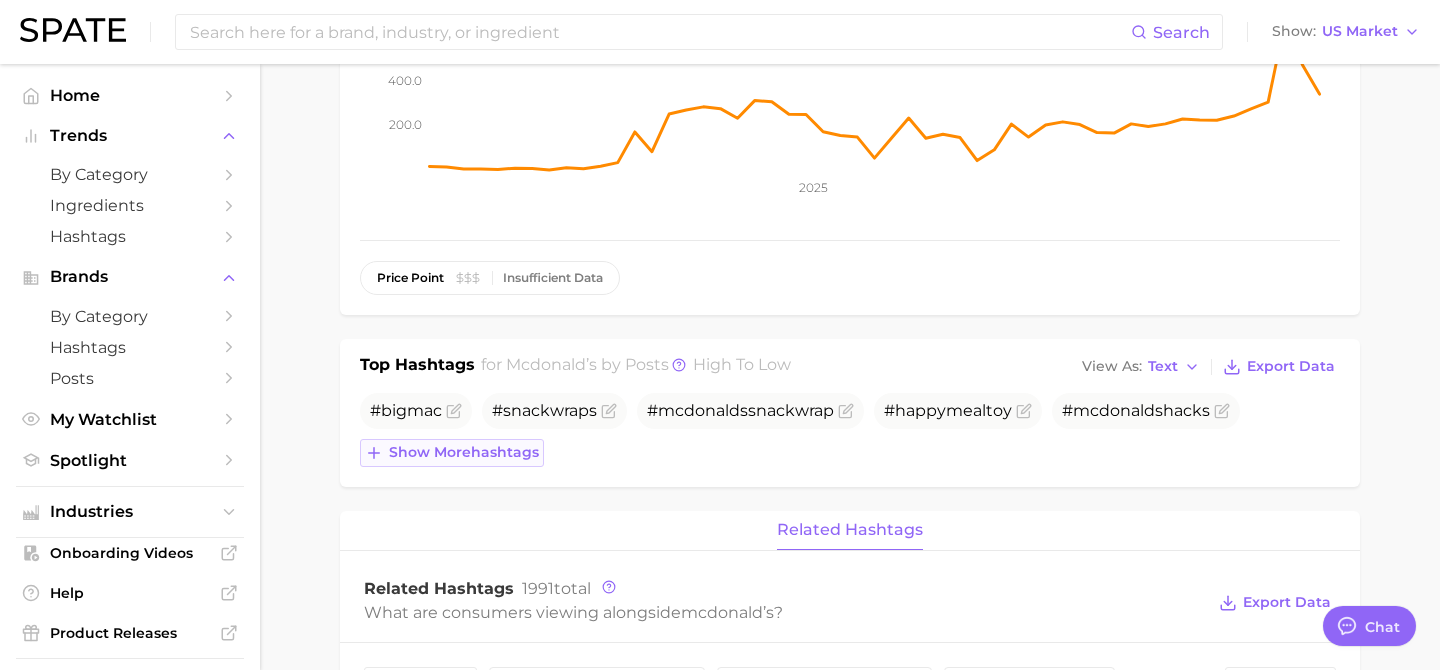 click on "Show more  hashtags" at bounding box center (464, 452) 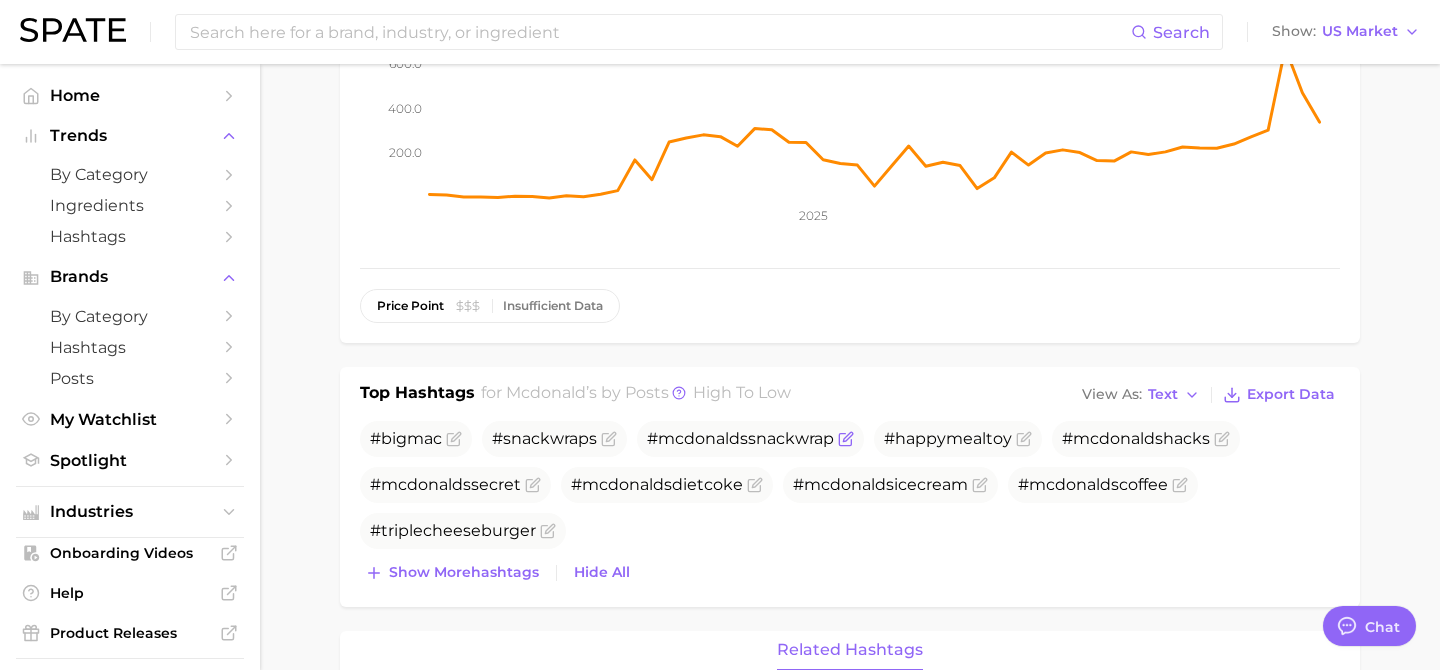 scroll, scrollTop: 0, scrollLeft: 0, axis: both 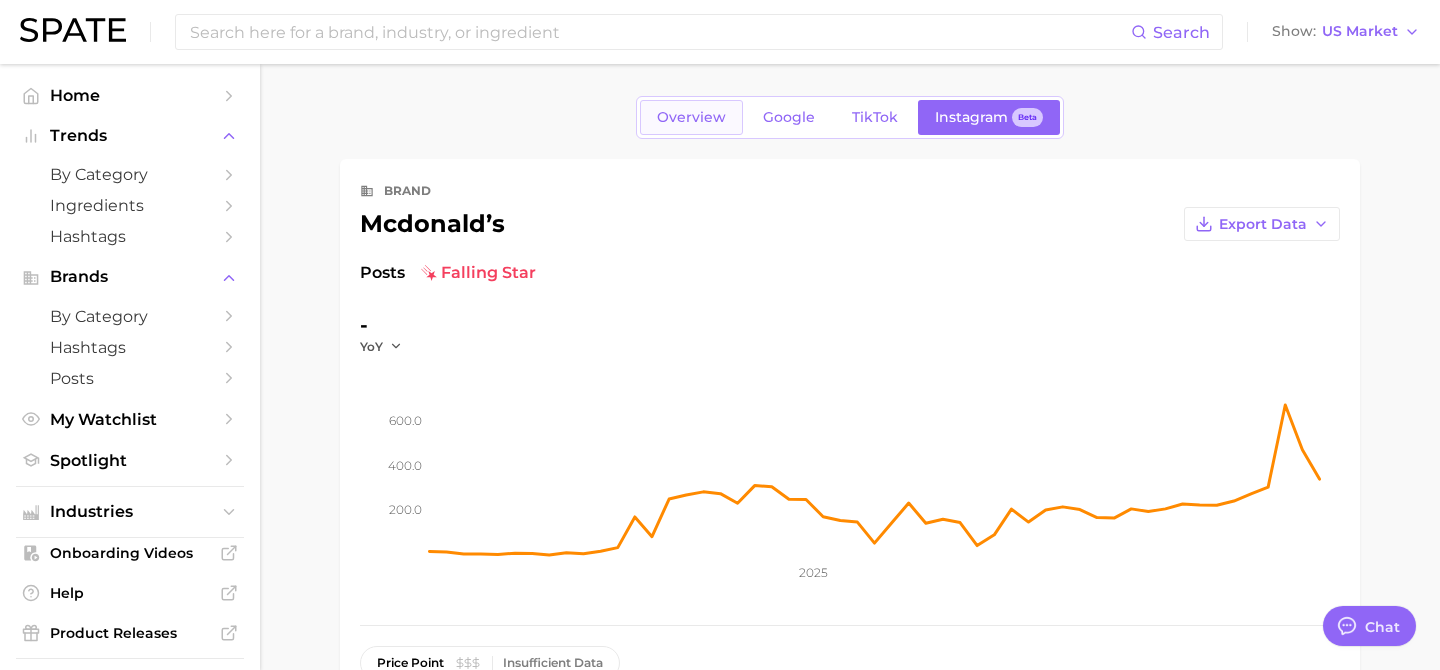 click on "Overview" at bounding box center [691, 117] 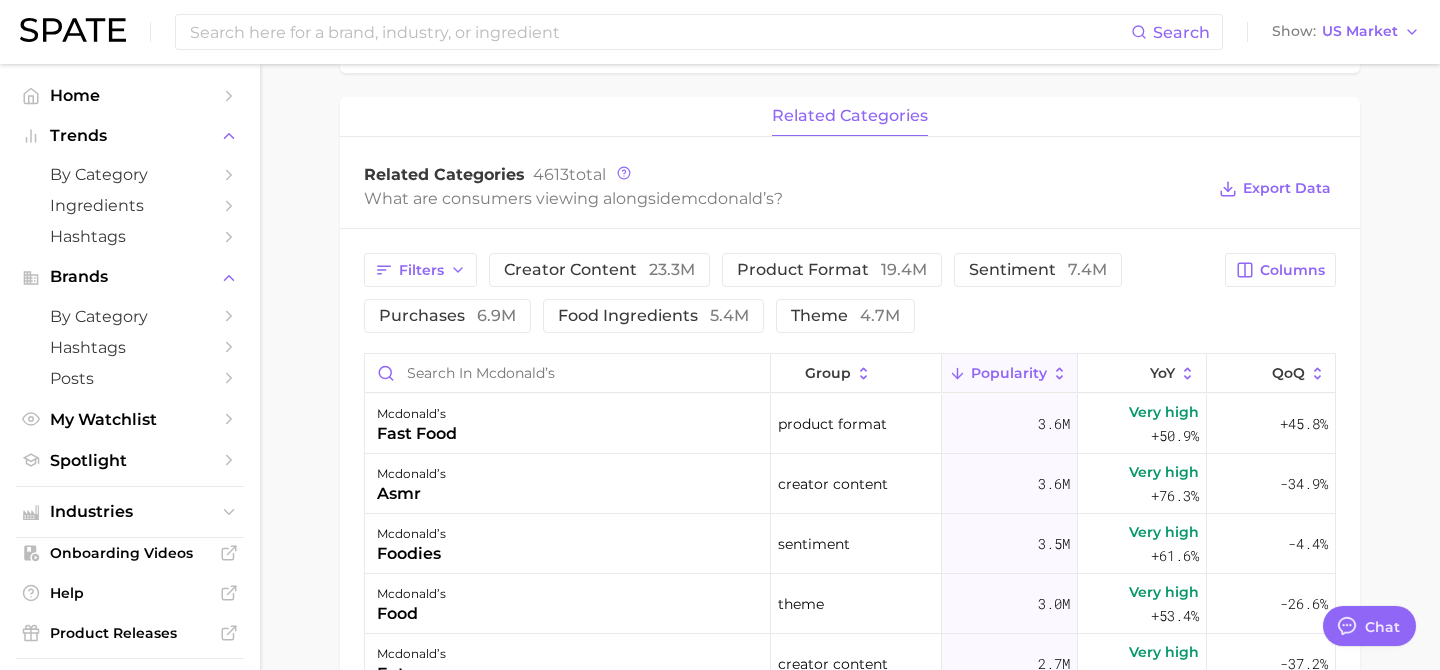 scroll, scrollTop: 826, scrollLeft: 0, axis: vertical 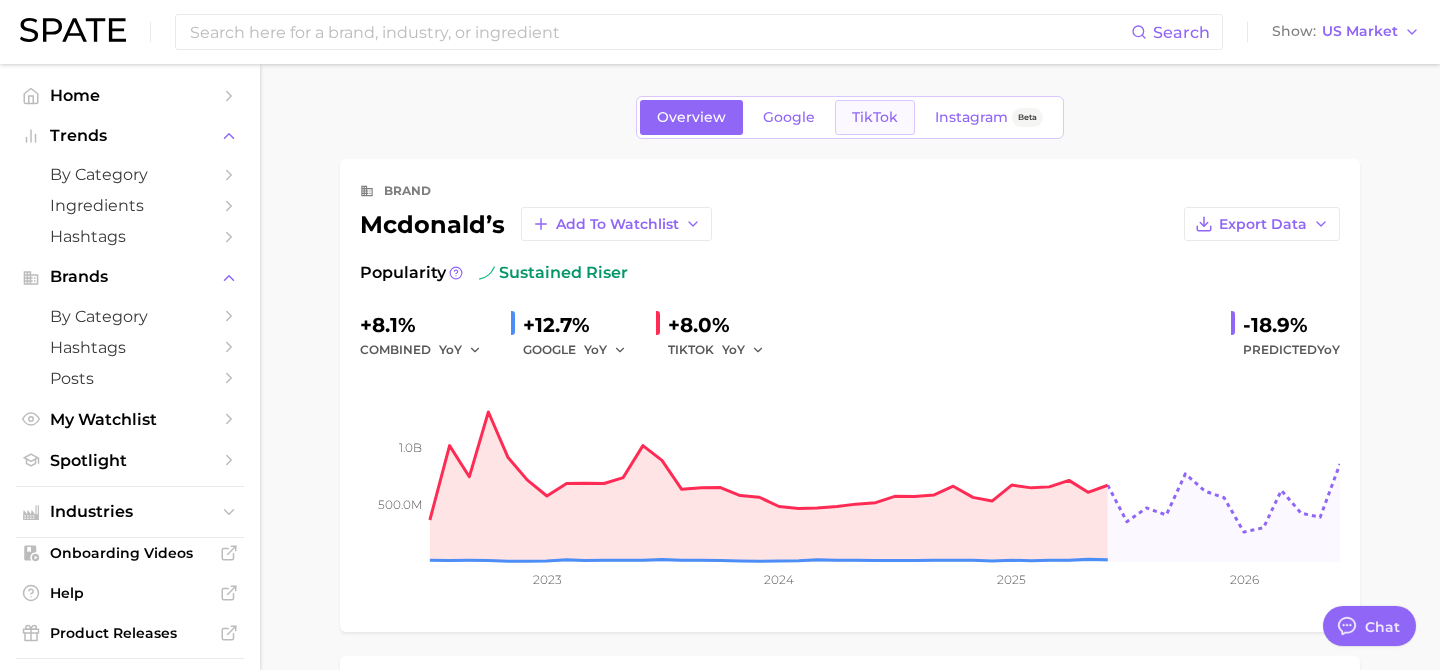 click on "TikTok" at bounding box center (875, 117) 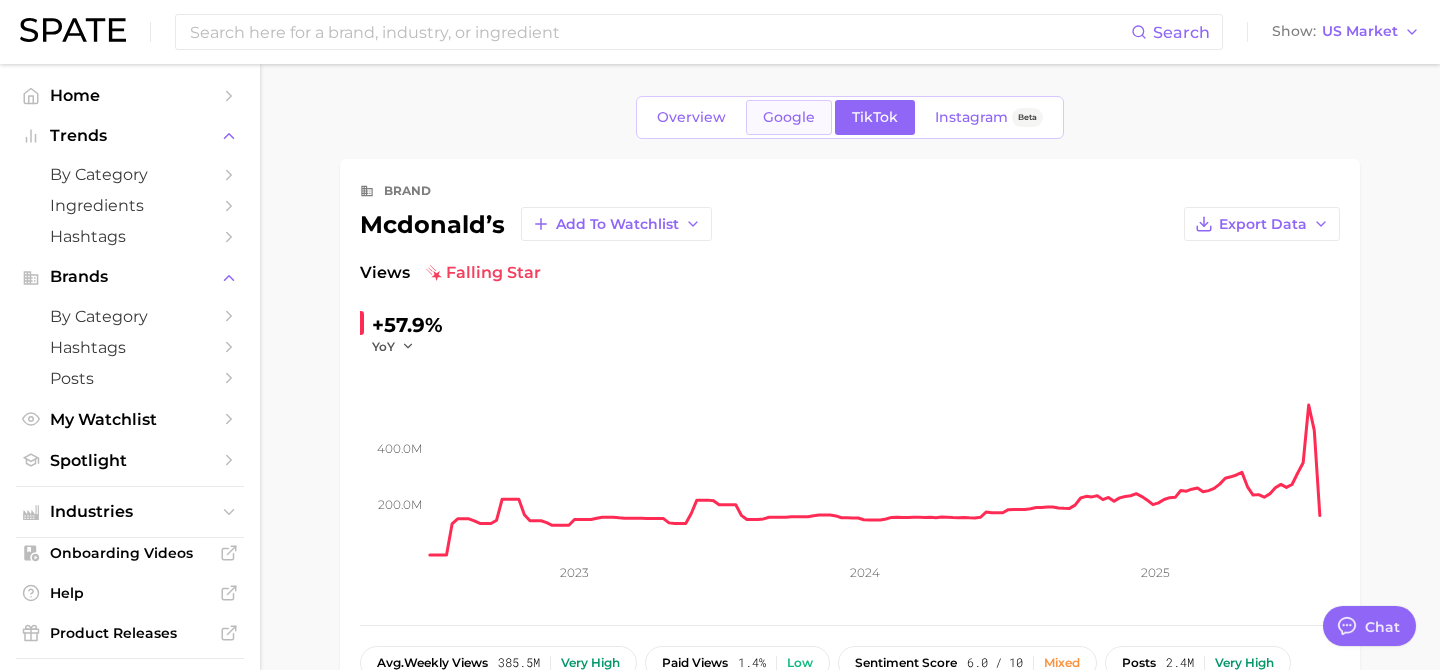 scroll, scrollTop: 0, scrollLeft: 0, axis: both 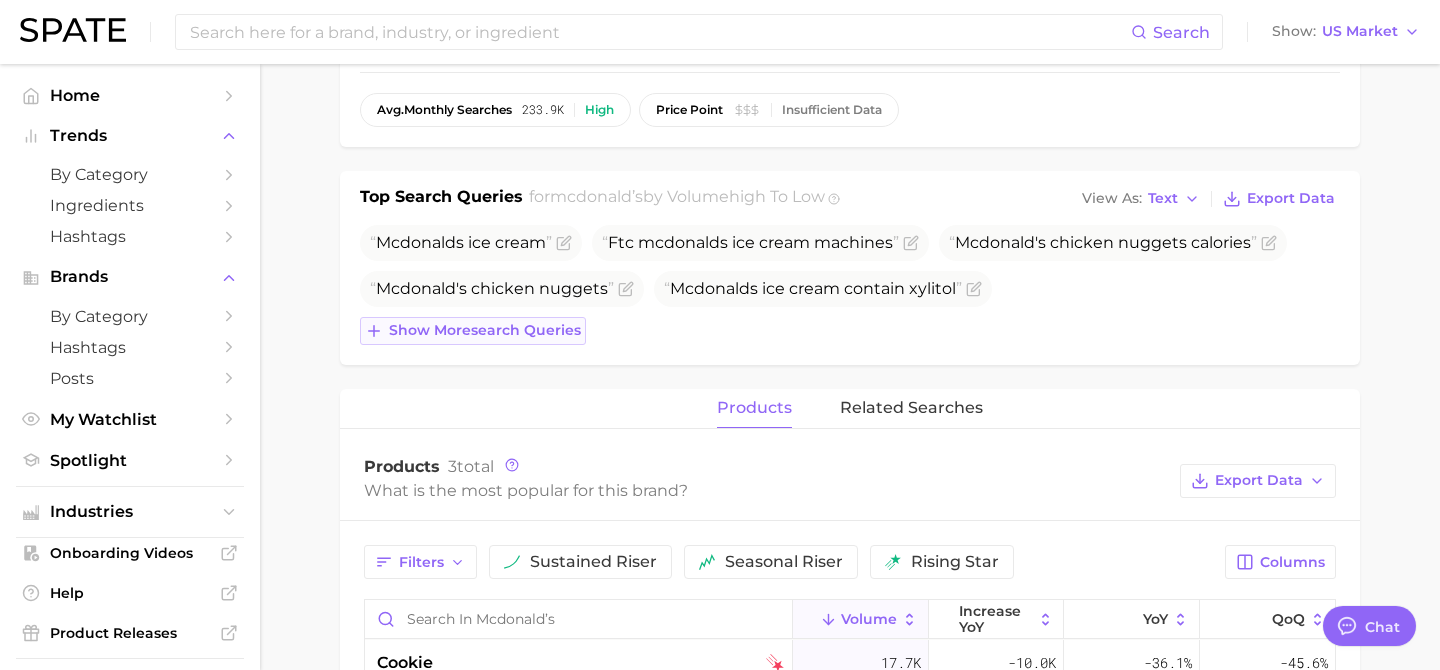 click on "Show more  search queries" at bounding box center (485, 330) 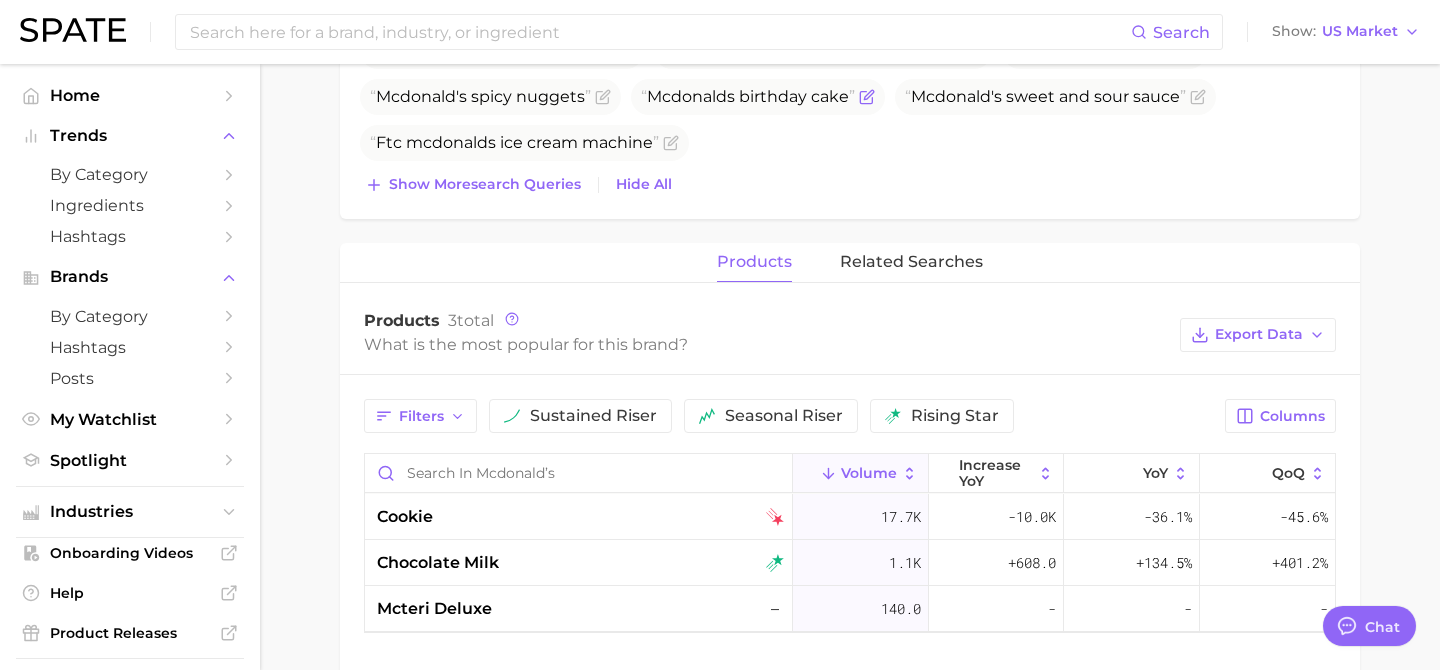 scroll, scrollTop: 961, scrollLeft: 0, axis: vertical 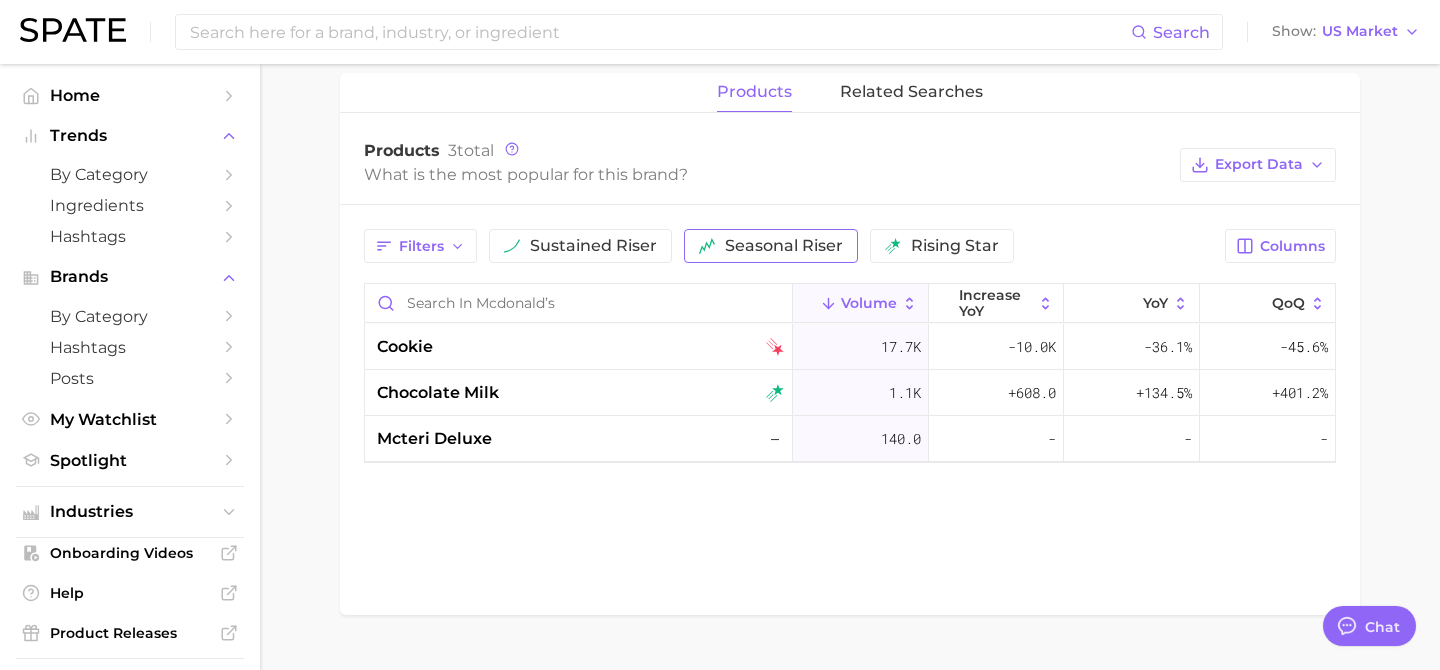 click on "seasonal riser" at bounding box center (784, 246) 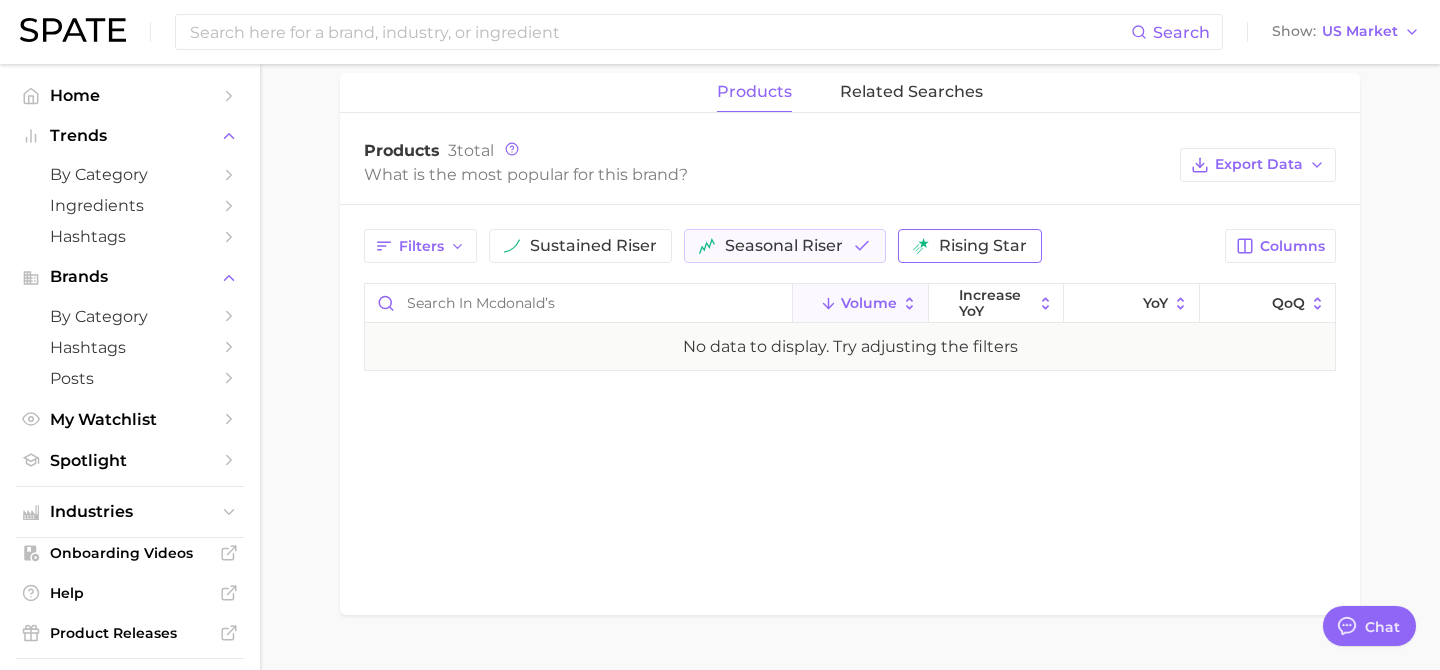 click on "rising star" at bounding box center (970, 246) 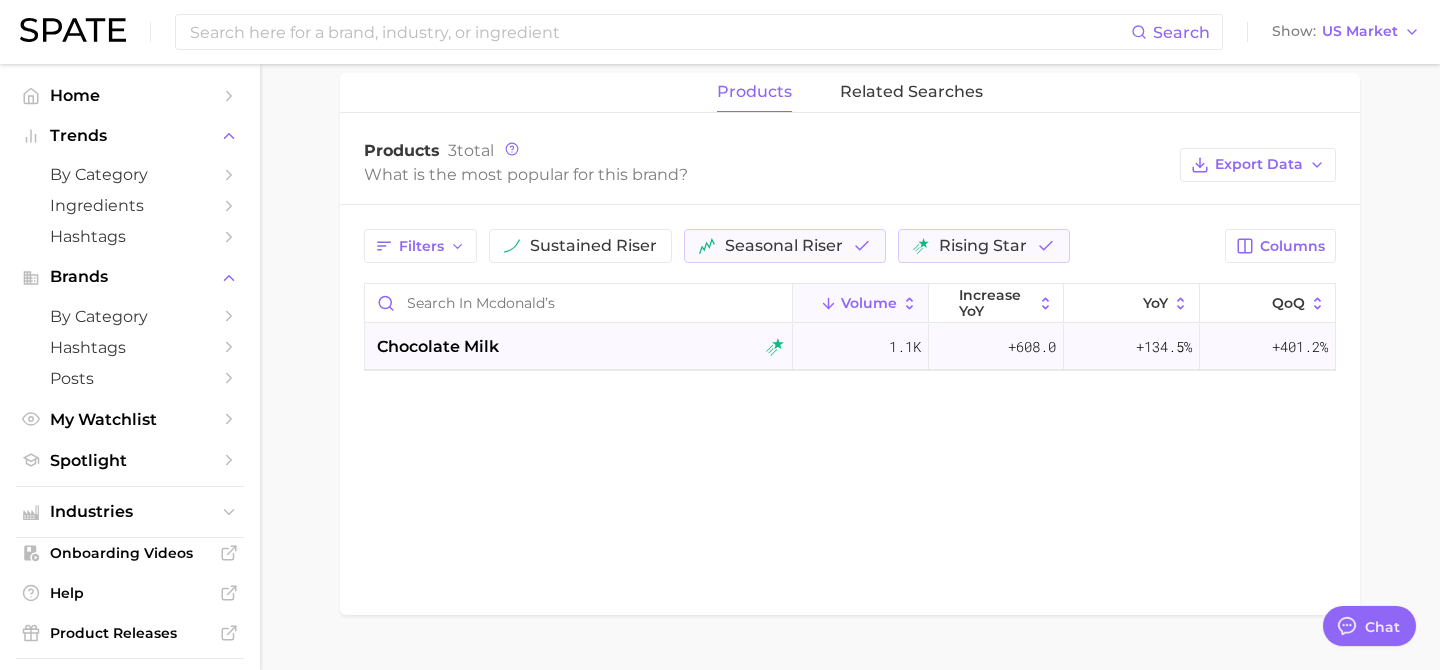 click on "chocolate milk" at bounding box center (580, 347) 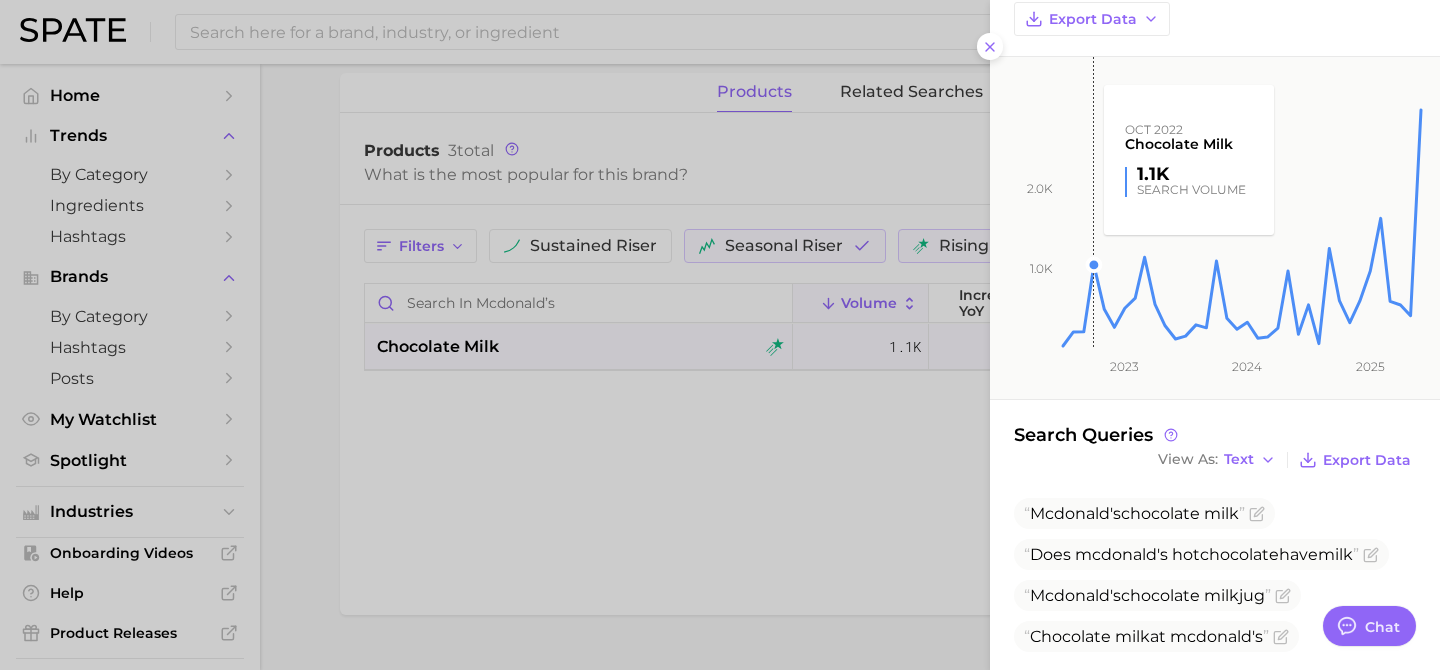 scroll, scrollTop: 119, scrollLeft: 0, axis: vertical 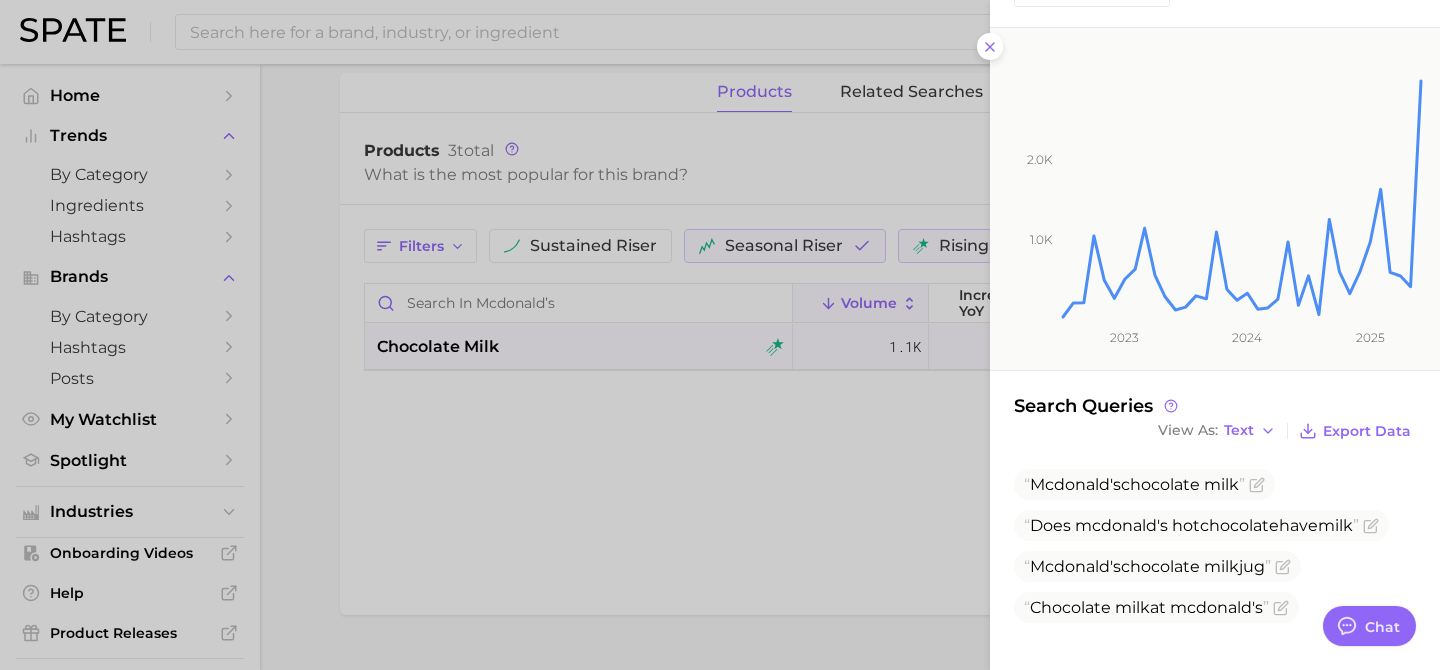 click at bounding box center [720, 335] 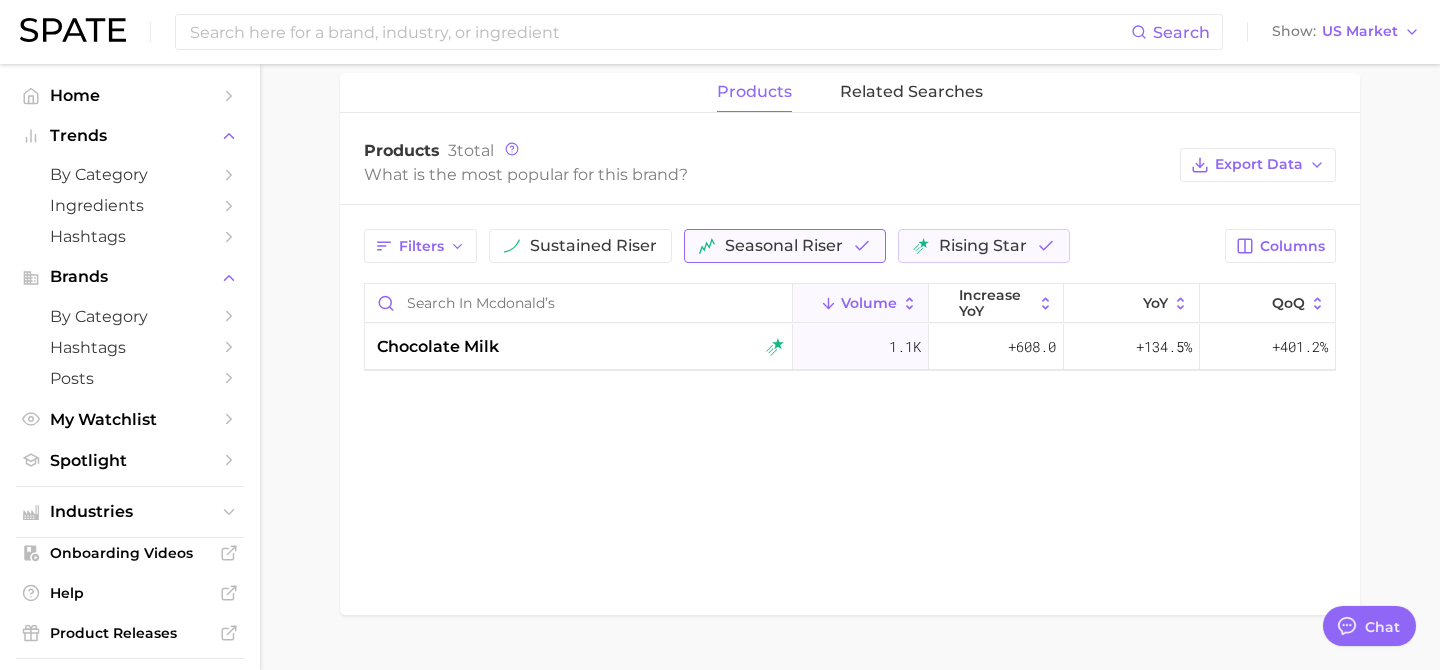 click on "seasonal riser" at bounding box center (784, 246) 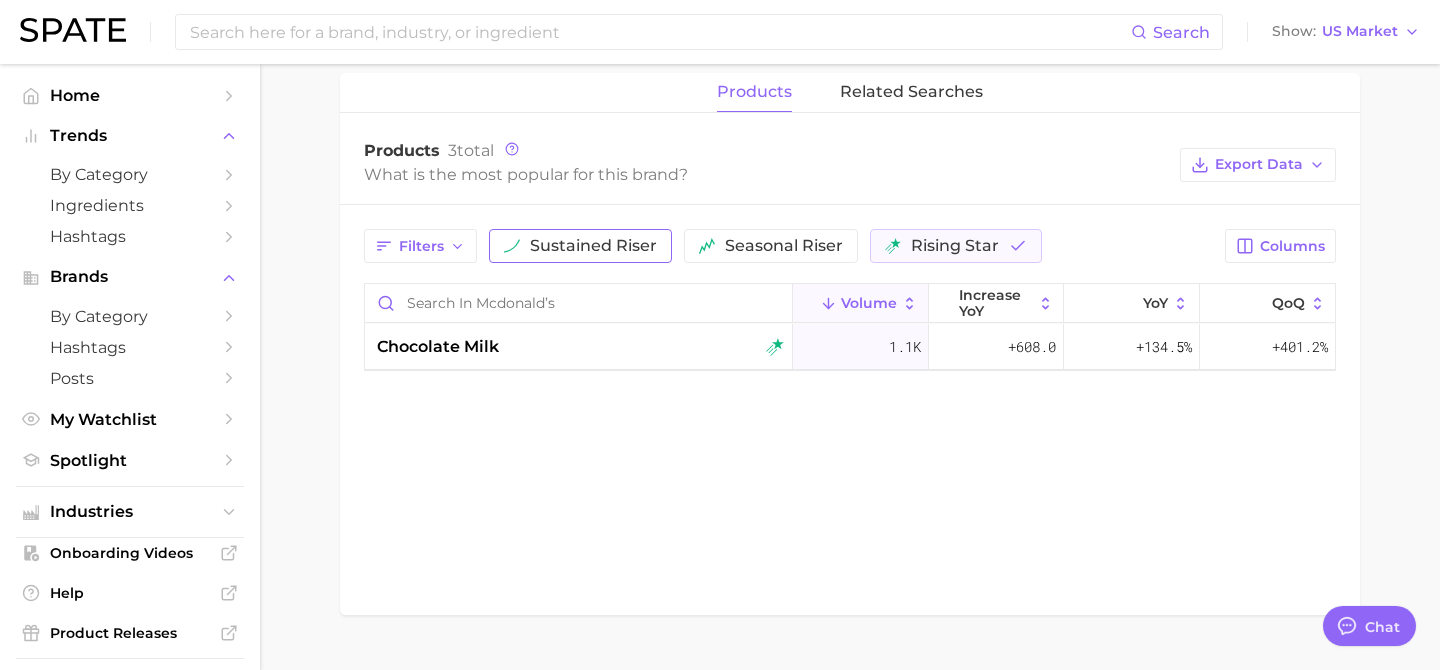 click on "sustained riser" at bounding box center (580, 246) 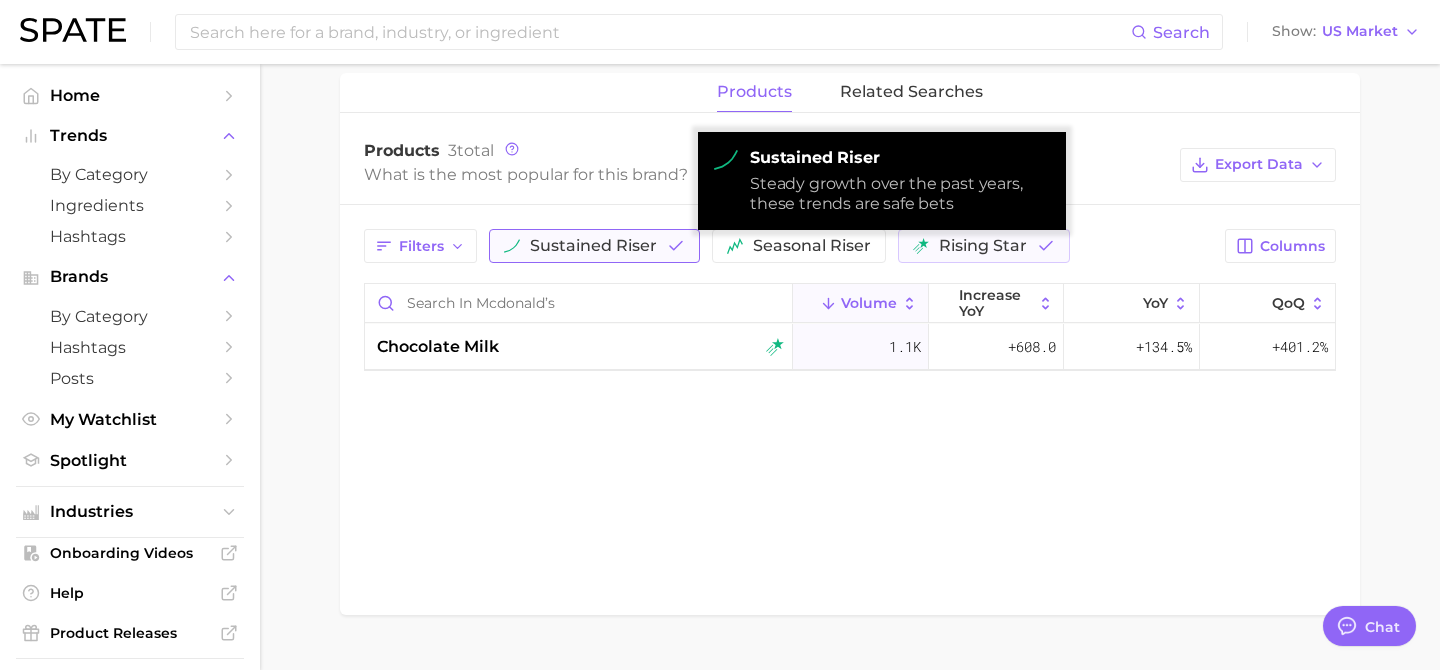 click on "sustained riser" at bounding box center [594, 246] 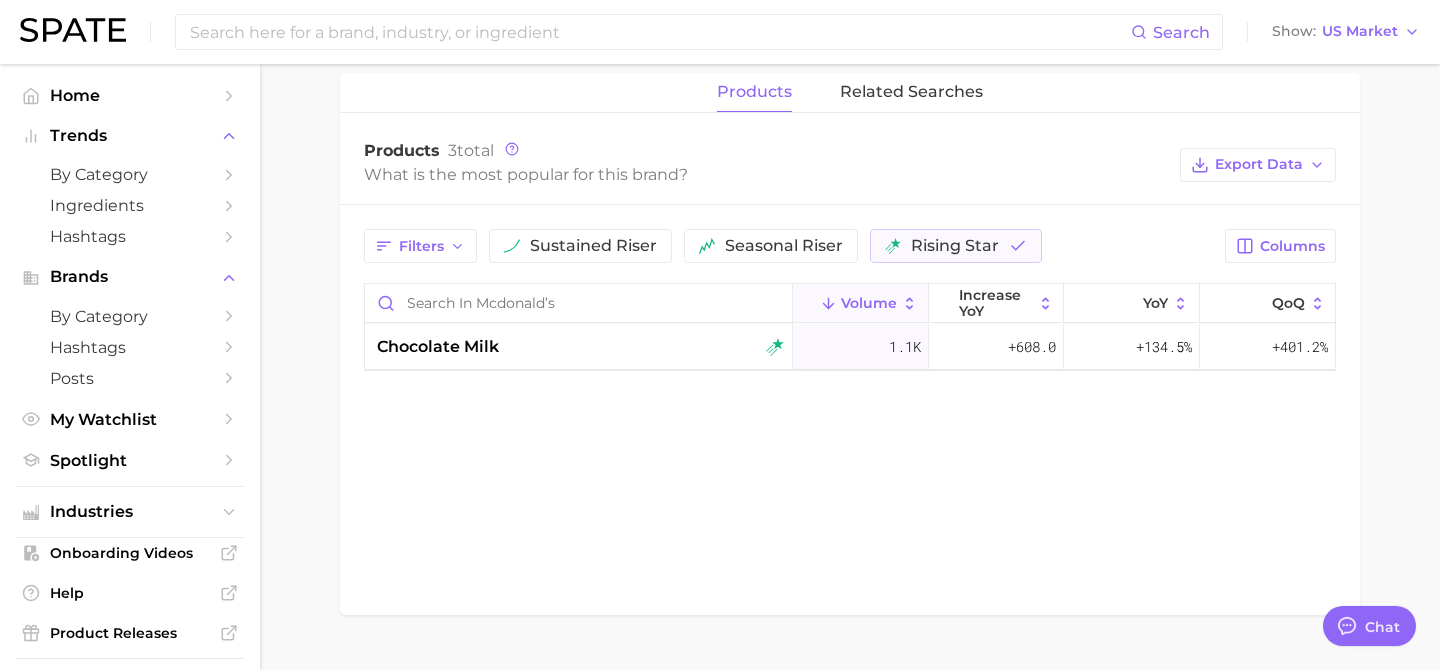 click on "products related searches Products 3  total What is the most popular for this brand? Export Data Filters sustained riser seasonal riser rising star Columns Volume increase YoY YoY QoQ chocolate milk 1.1k +608.0 +134.5% +401.2%" at bounding box center (850, 344) 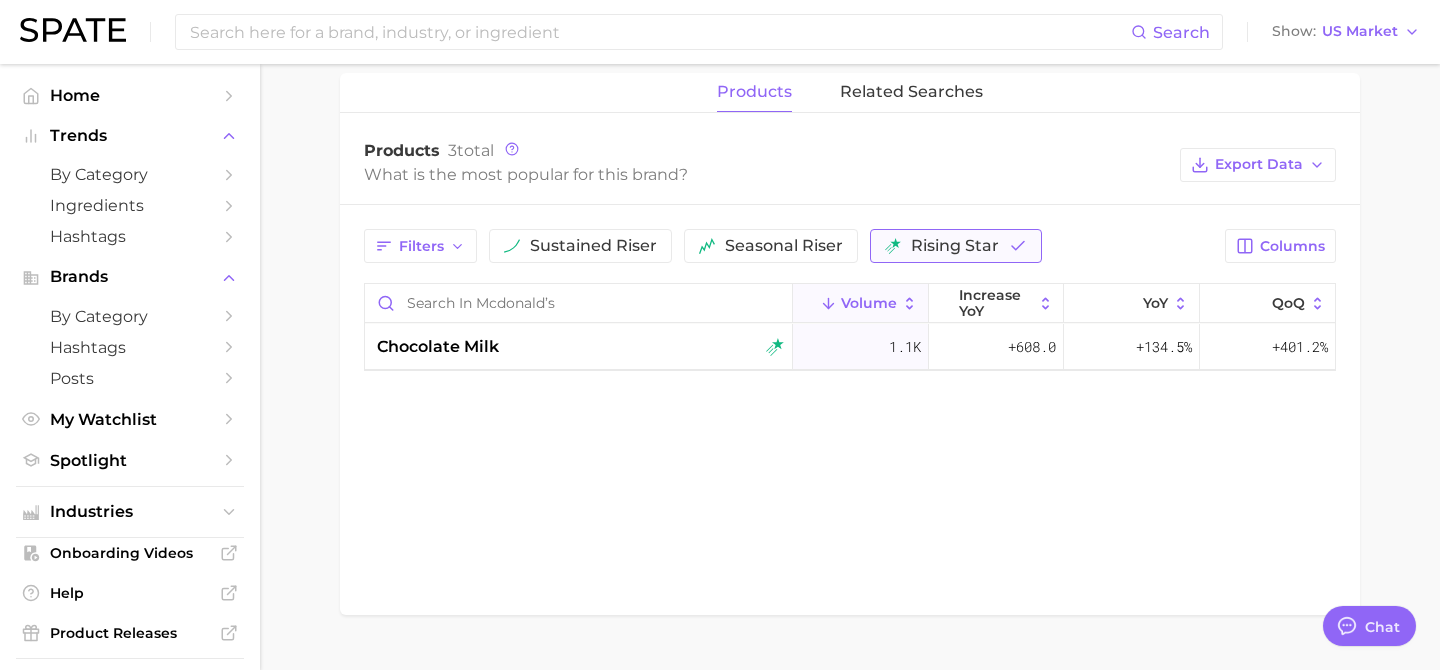 click on "rising star" at bounding box center [955, 246] 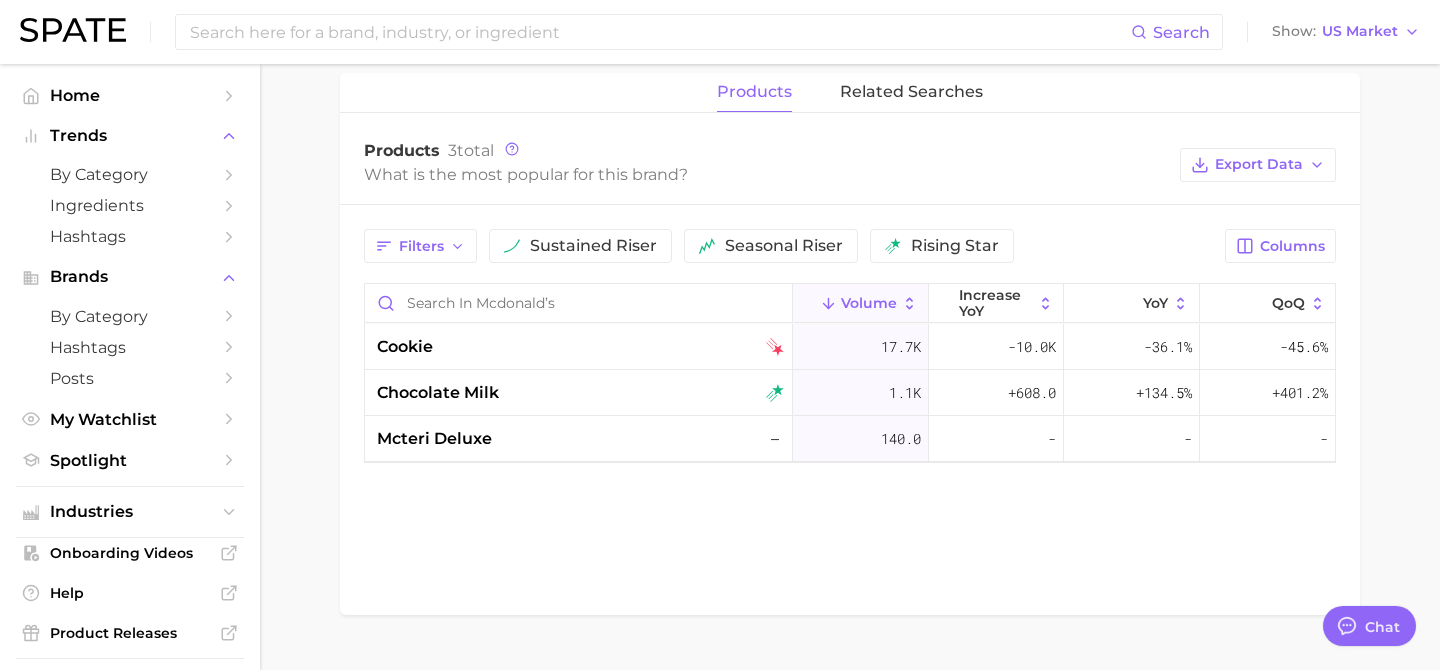 click on "products related searches Products 3 total What is the most popular for this brand? Export Data Filters sustained riser seasonal riser rising star Columns Volume increase YoY YoY QoQ cookie 17.7k -10.0k -36.1% -45.6% chocolate milk 1.1k +608.0 +134.5% +401.2% mcteri deluxe – 140.0 - - -" at bounding box center [850, 344] 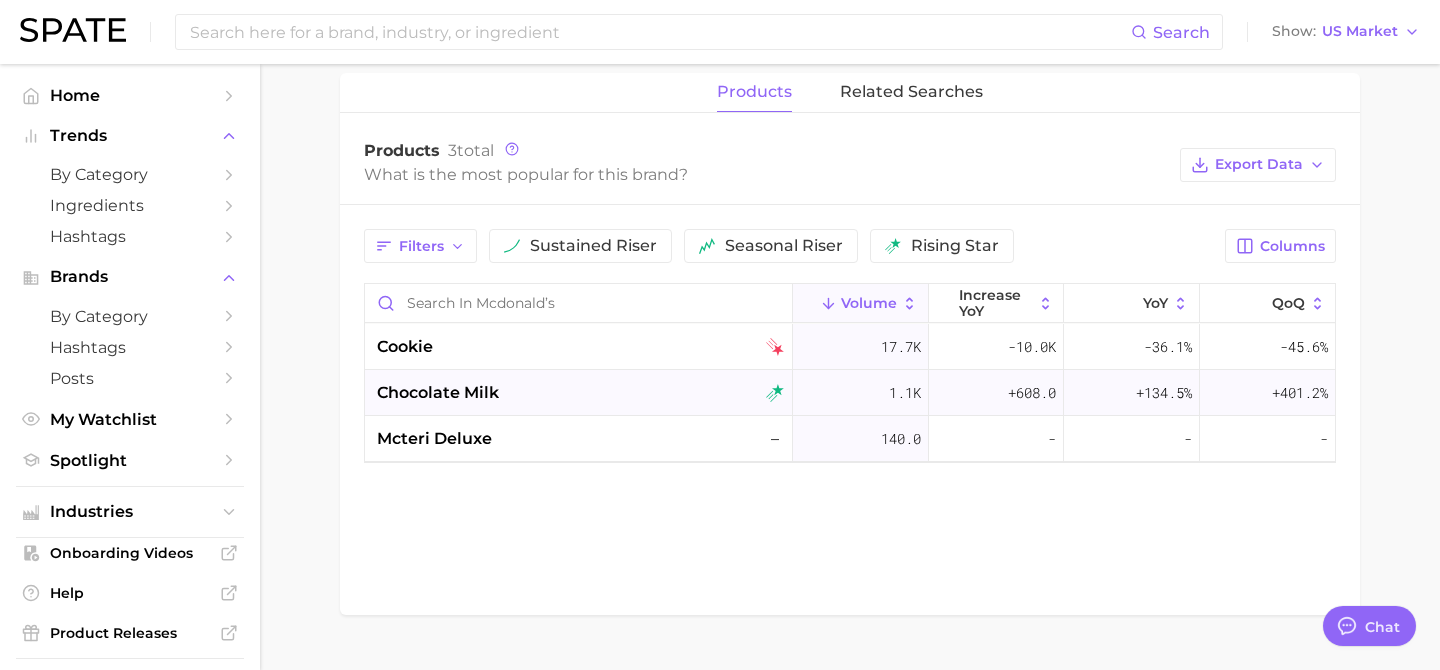 click on "chocolate milk" at bounding box center [580, 393] 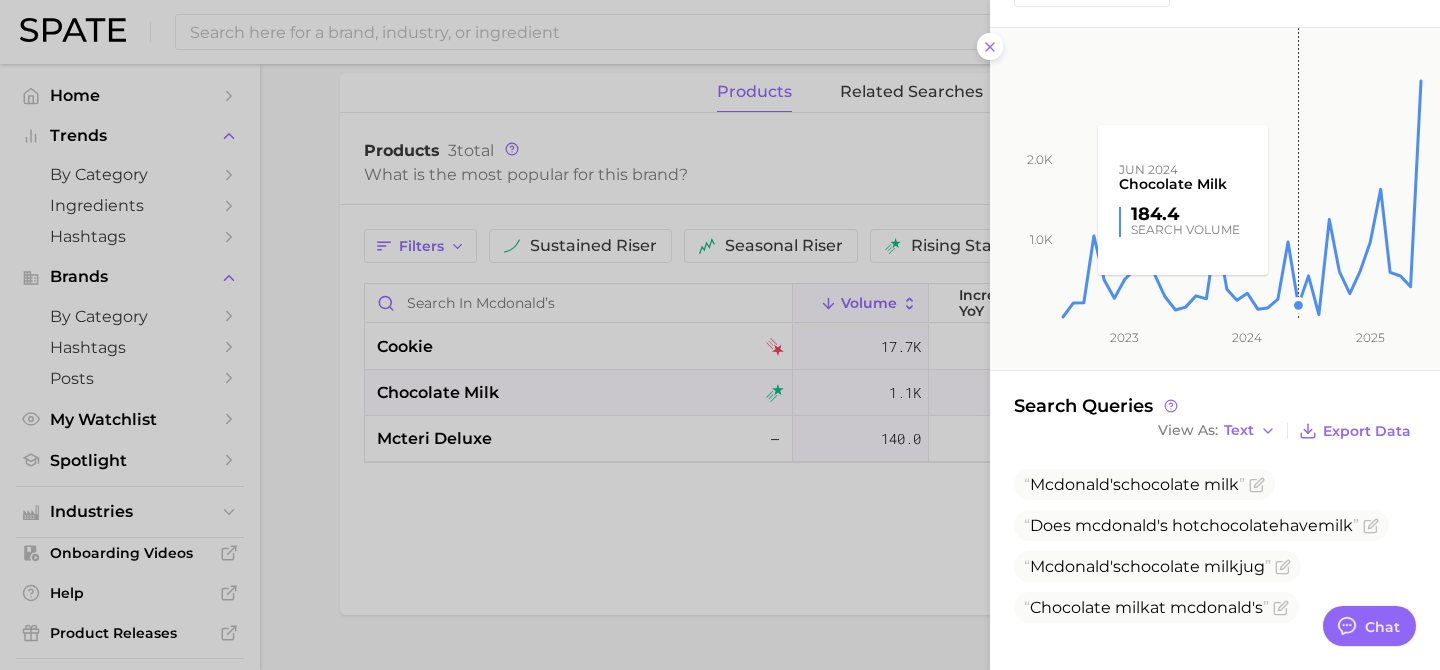scroll, scrollTop: 119, scrollLeft: 0, axis: vertical 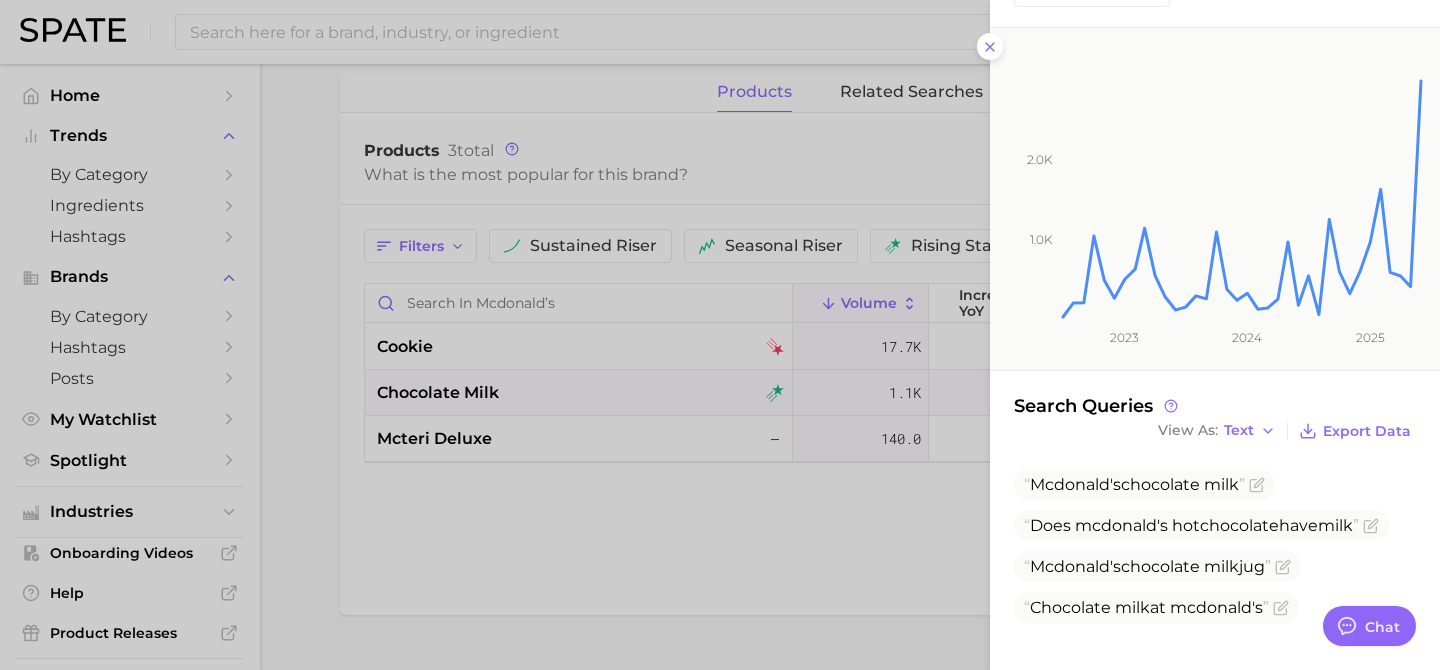 click at bounding box center (720, 335) 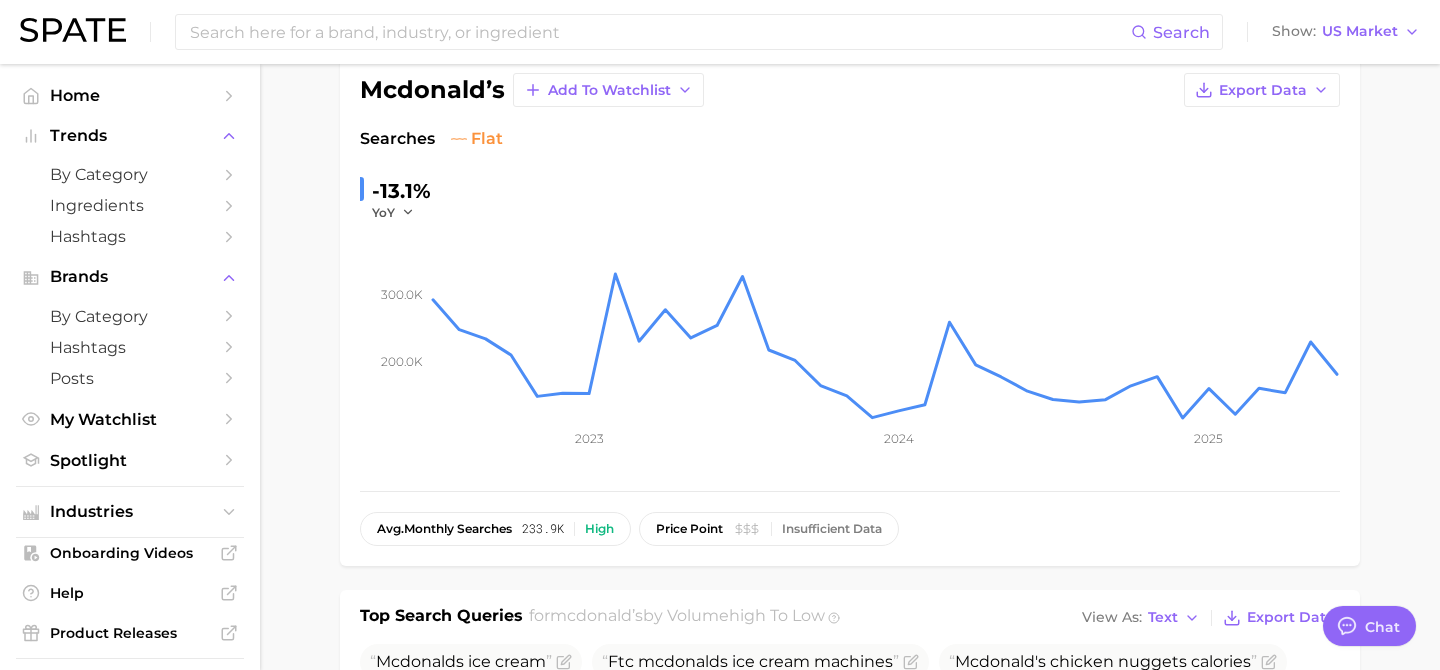 scroll, scrollTop: 0, scrollLeft: 0, axis: both 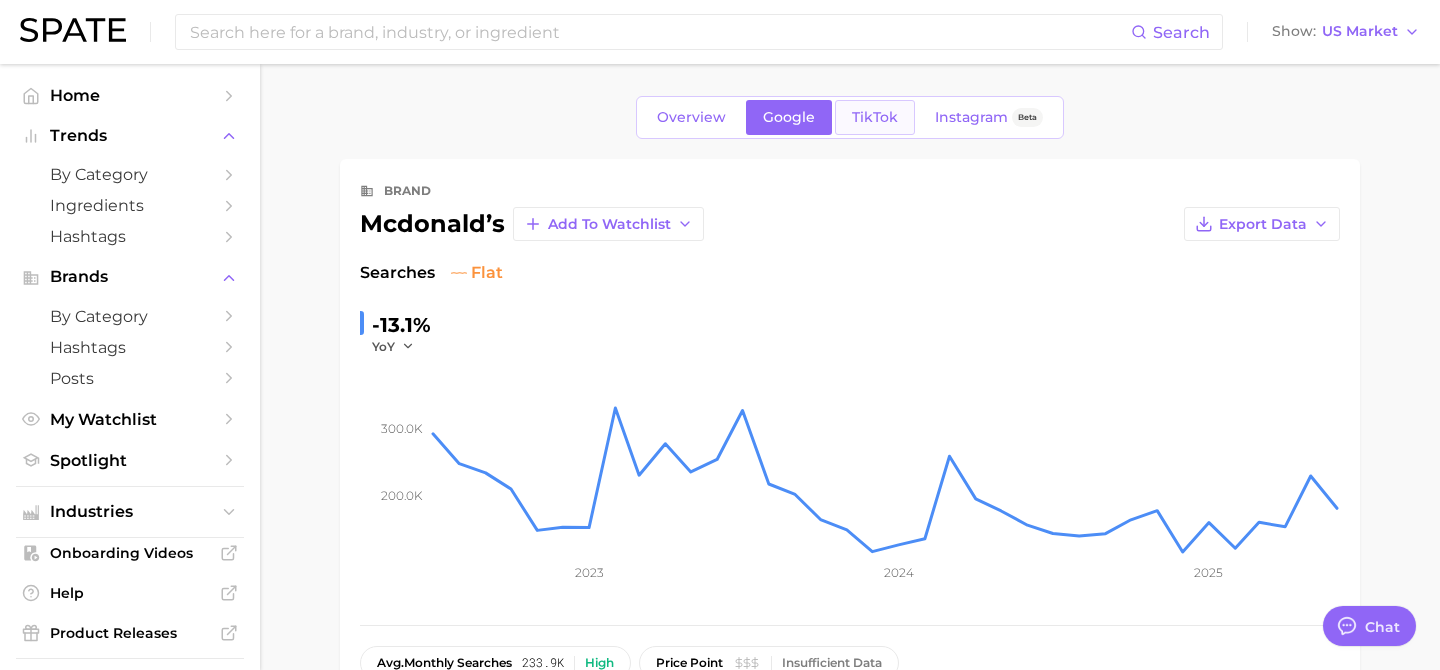 click on "TikTok" at bounding box center (875, 117) 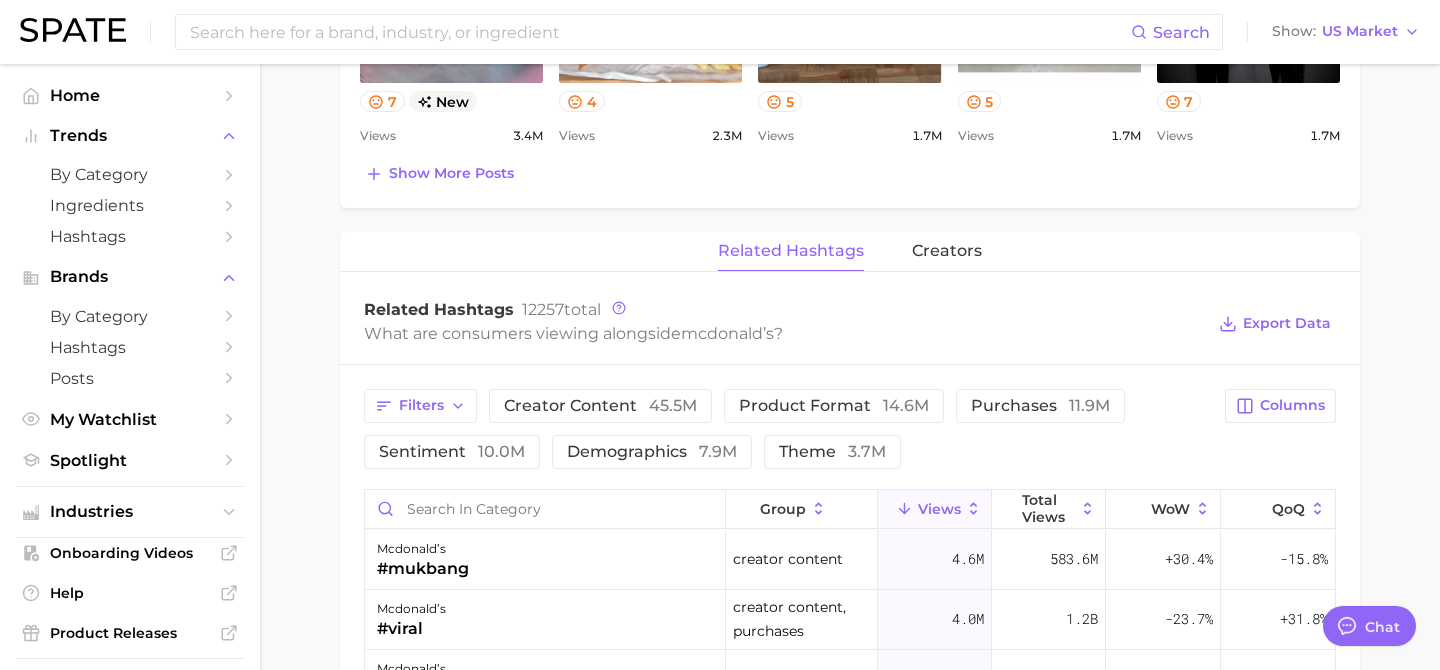 scroll, scrollTop: 1319, scrollLeft: 0, axis: vertical 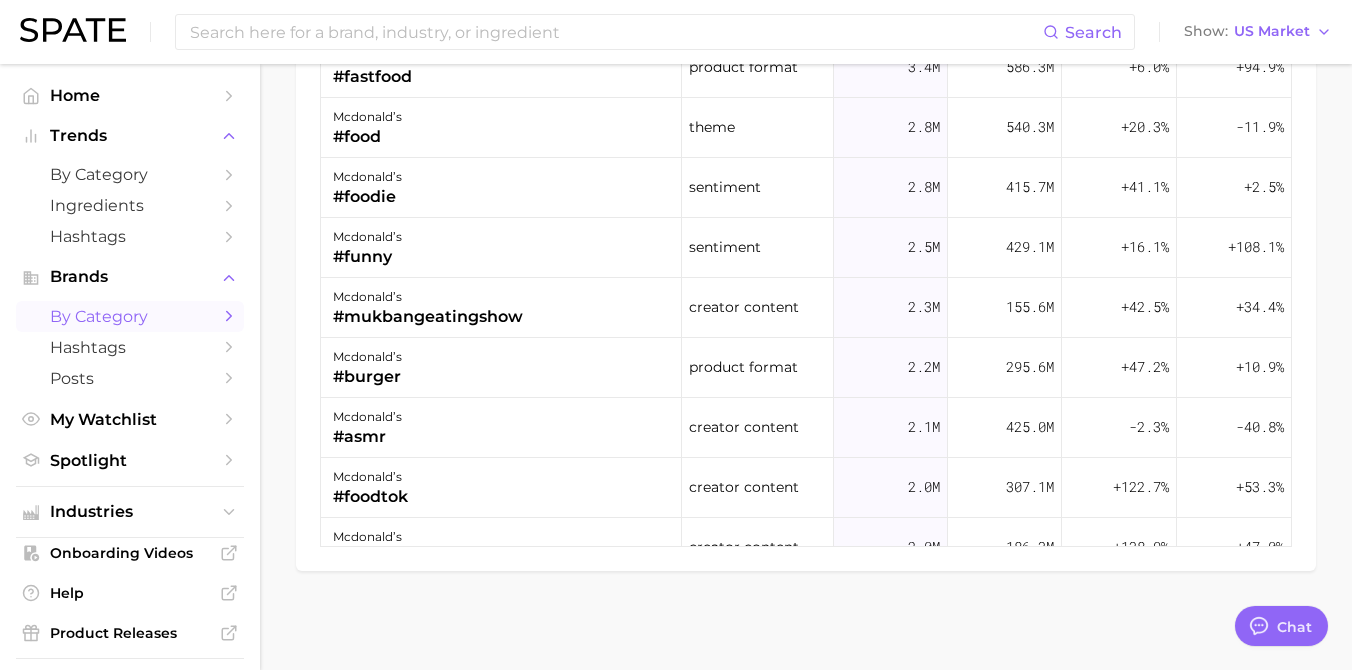 click on "by Category" at bounding box center (130, 316) 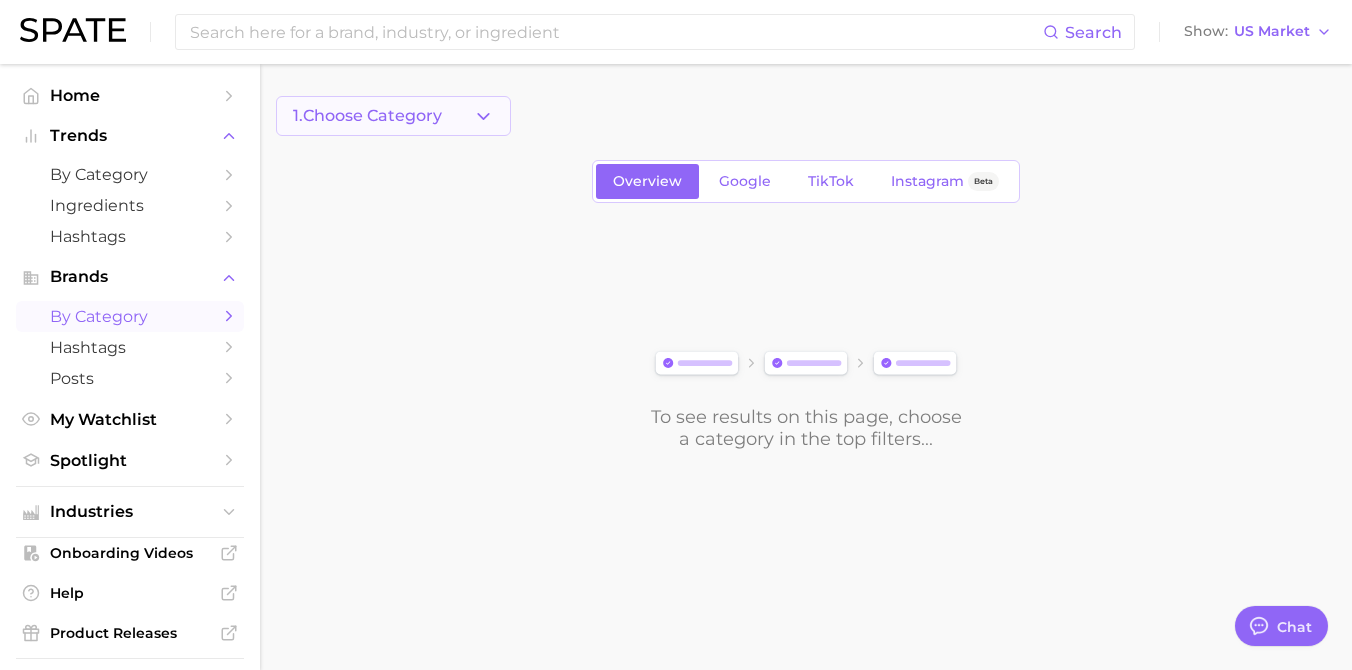 click on "1.  Choose Category" at bounding box center (393, 116) 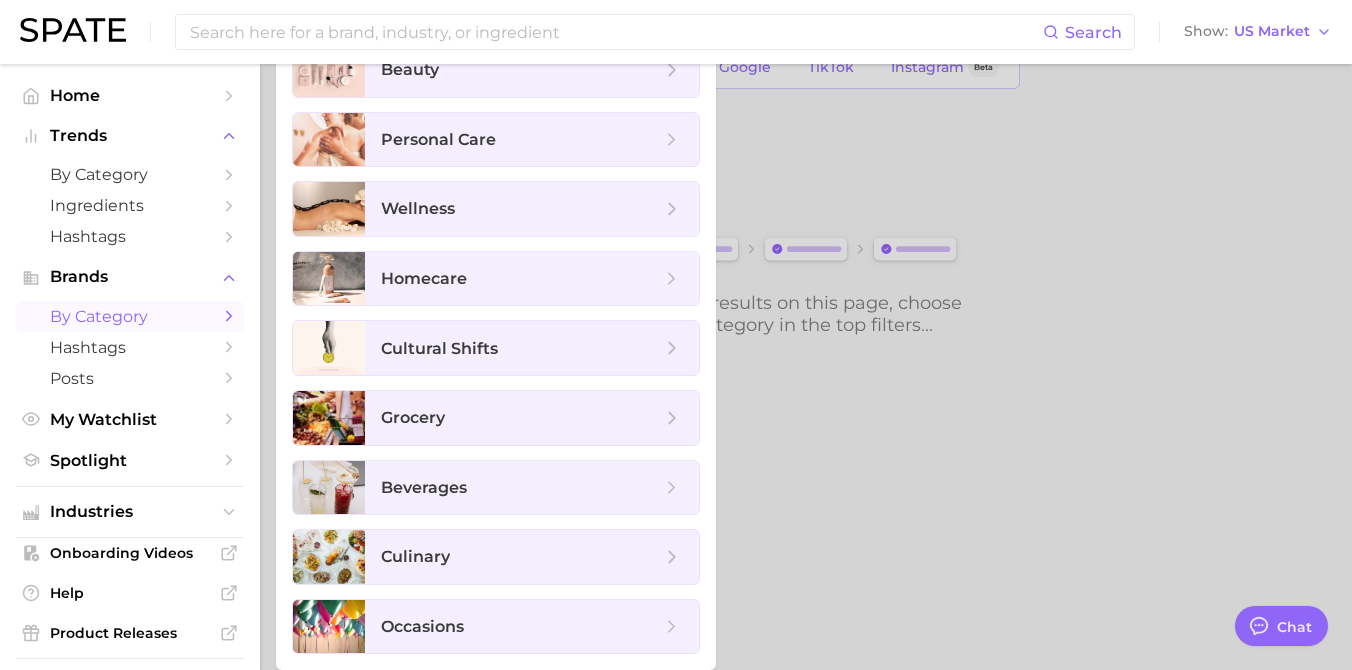 scroll, scrollTop: 0, scrollLeft: 0, axis: both 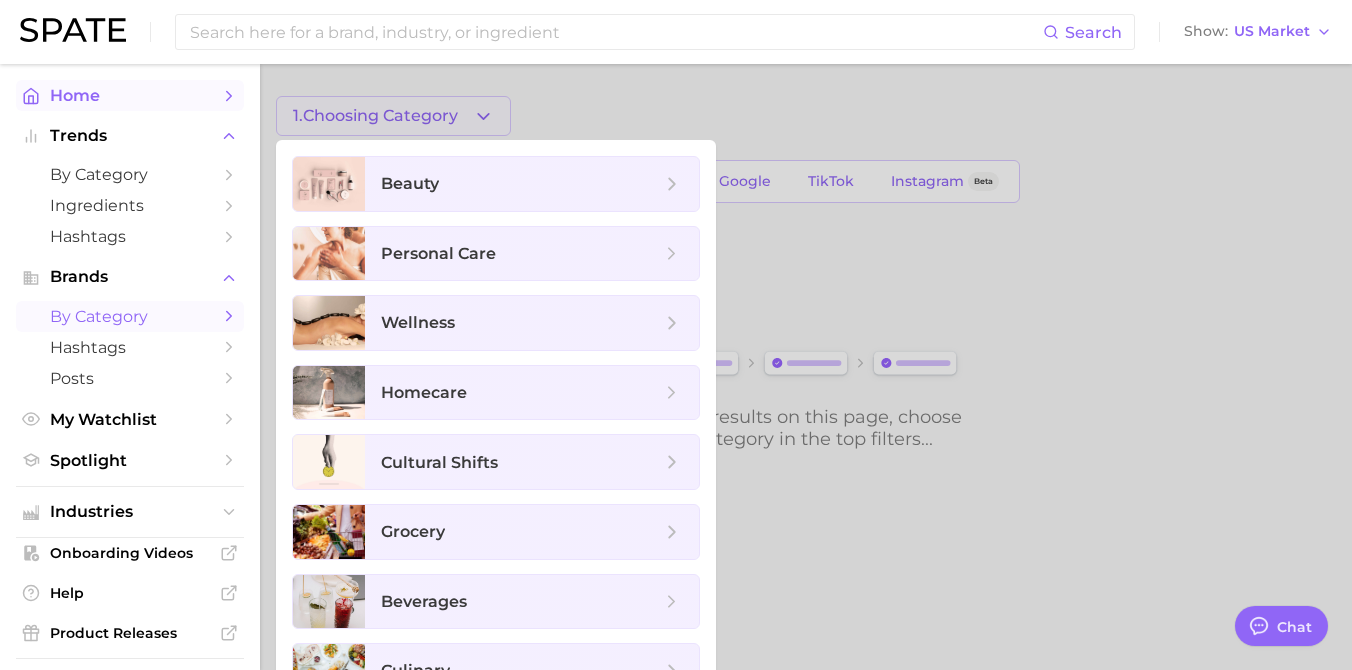 click on "Home" at bounding box center (130, 95) 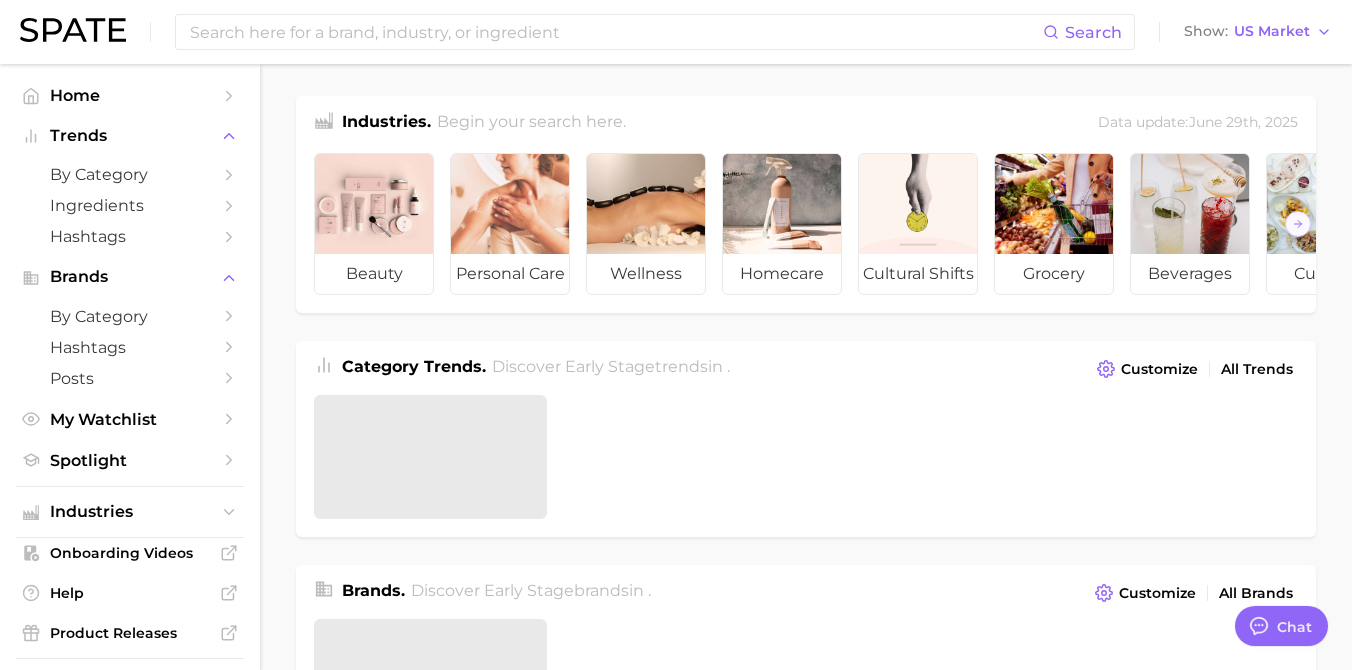 type on "x" 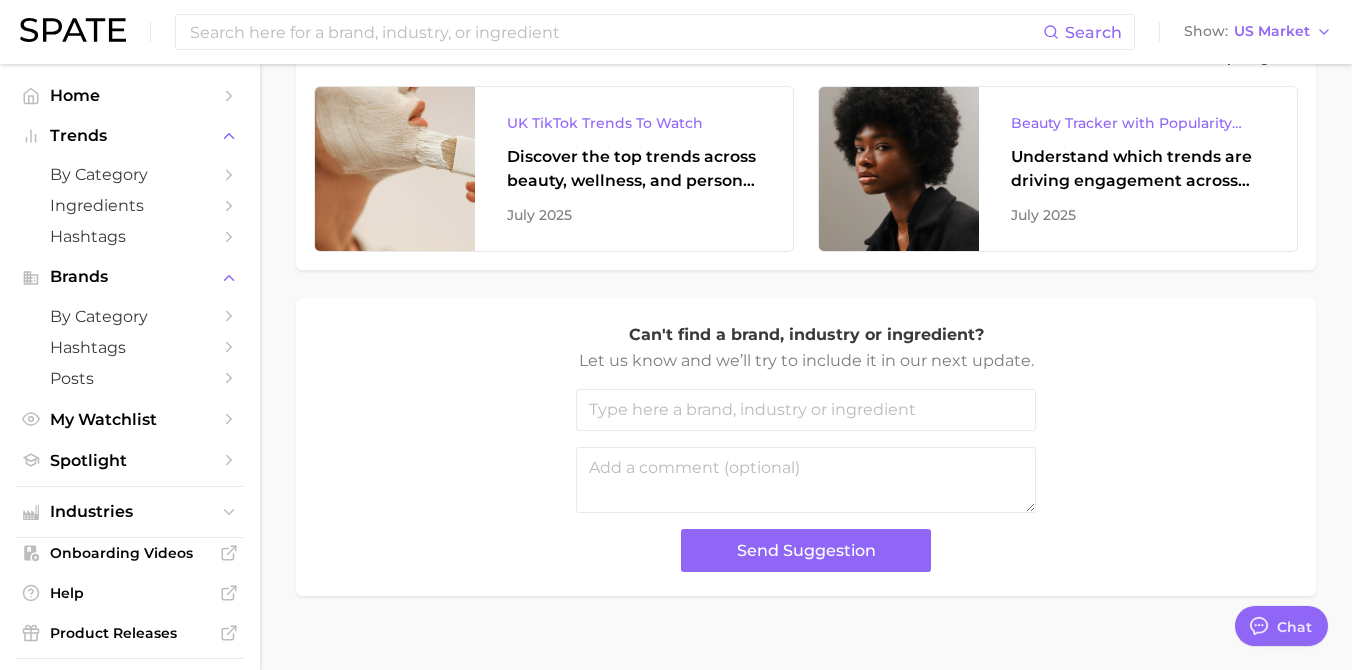 scroll, scrollTop: 930, scrollLeft: 0, axis: vertical 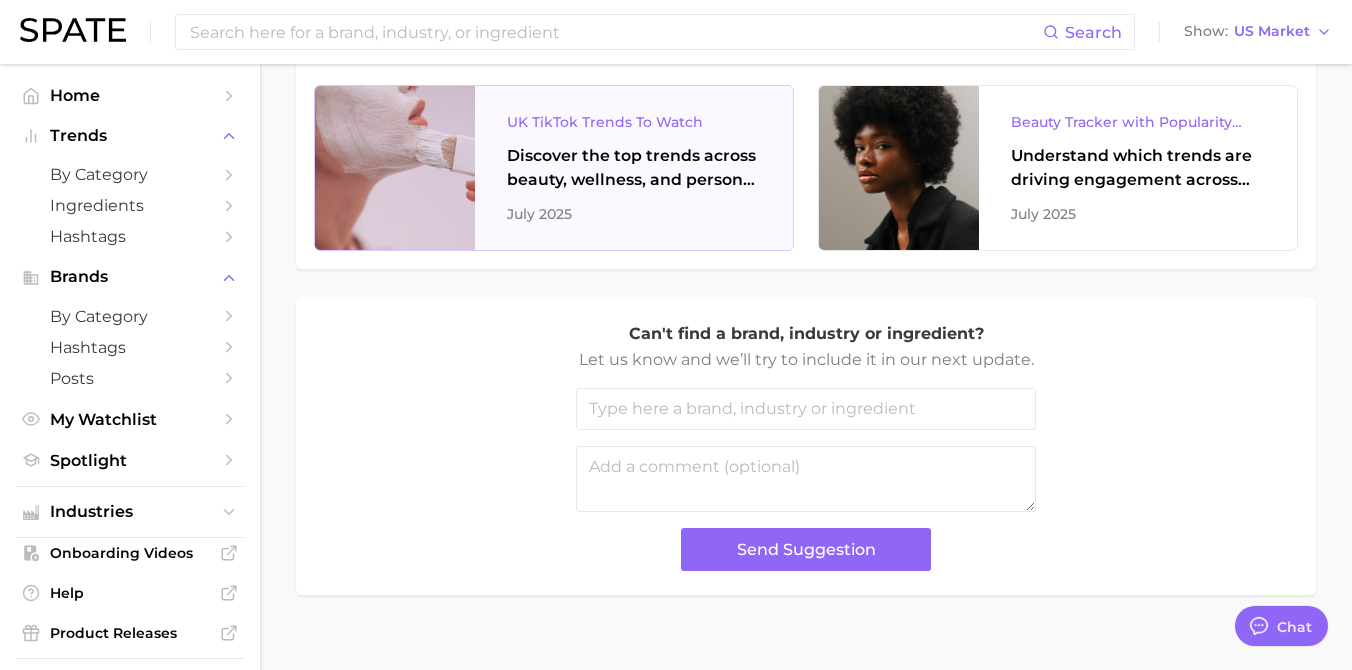 click on "UK TikTok Trends To Watch" at bounding box center (634, 122) 